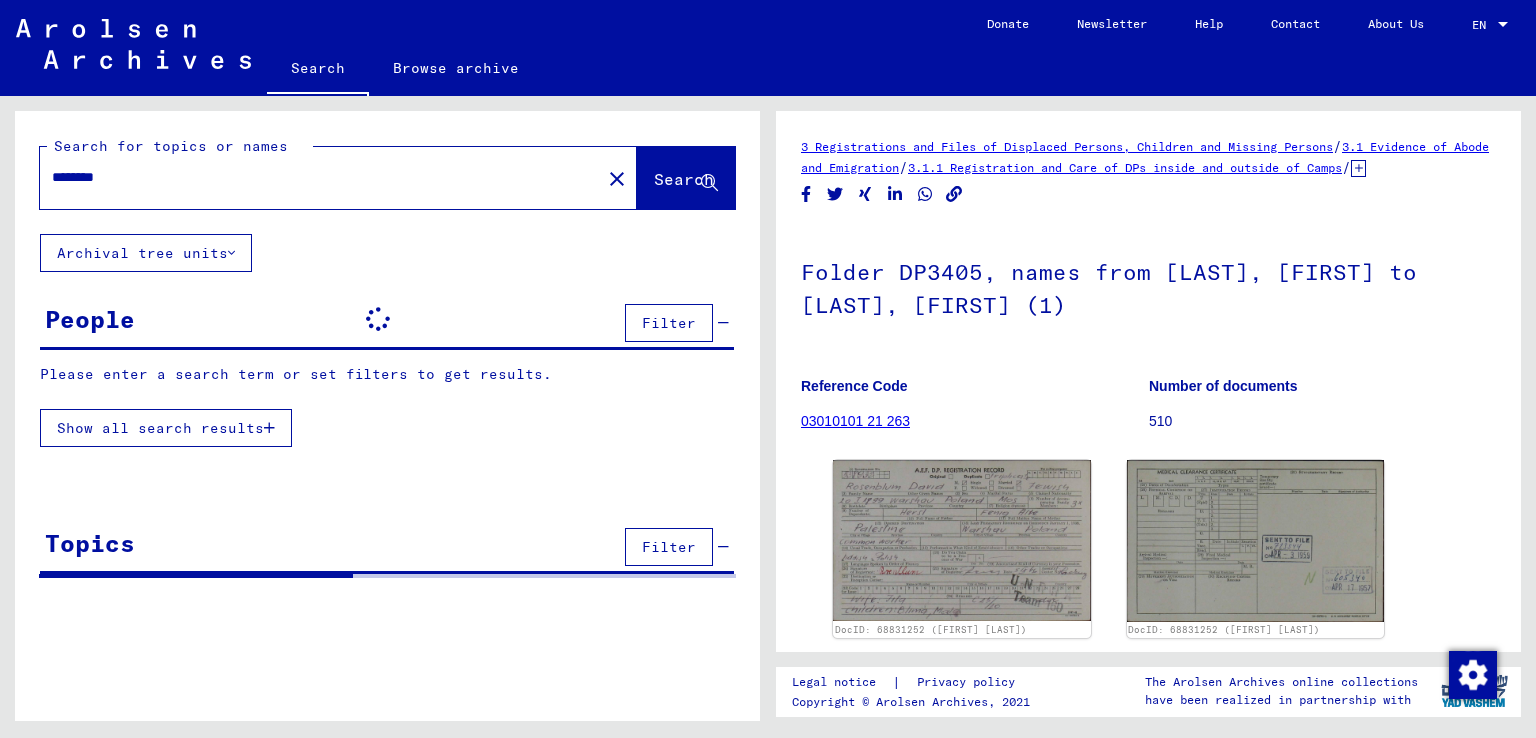 scroll, scrollTop: 0, scrollLeft: 0, axis: both 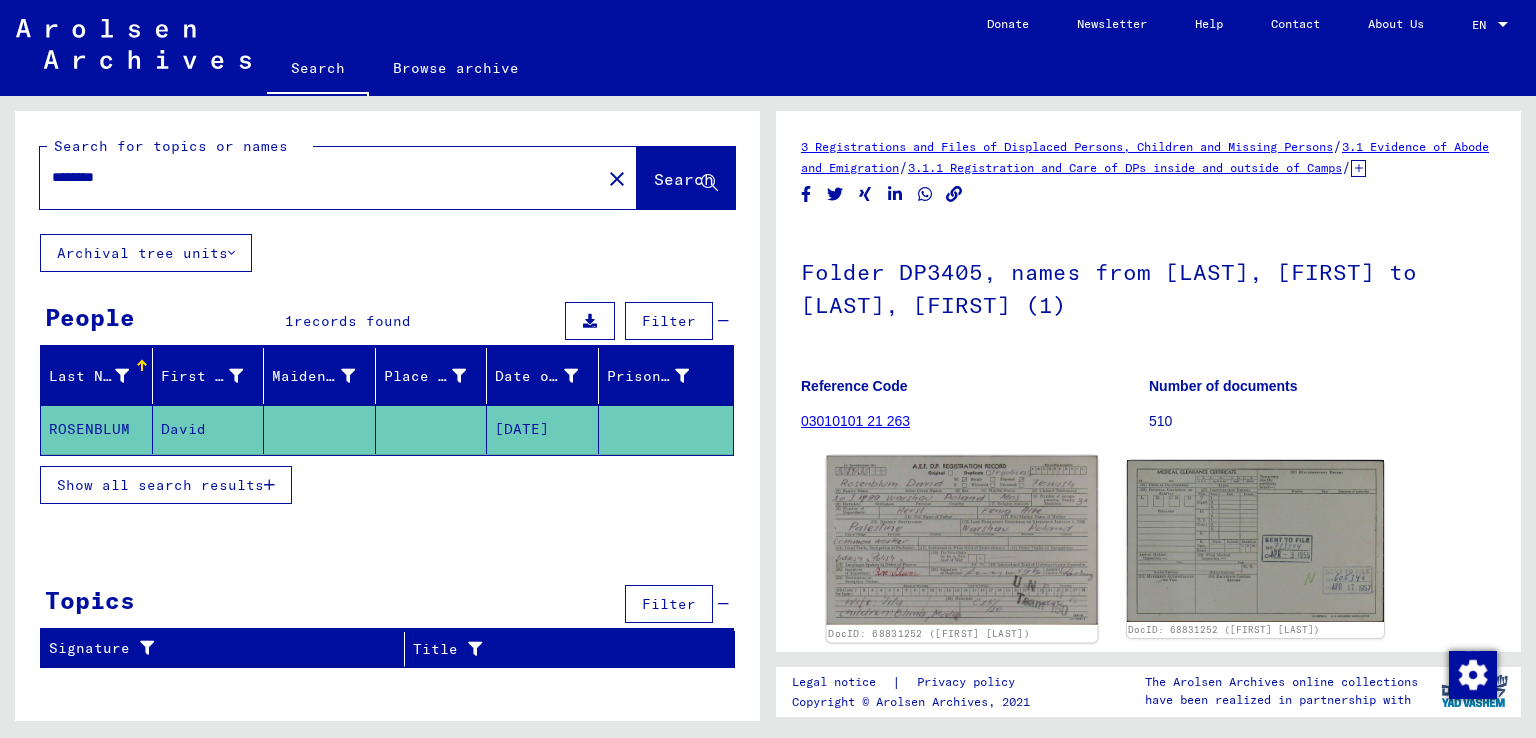 click 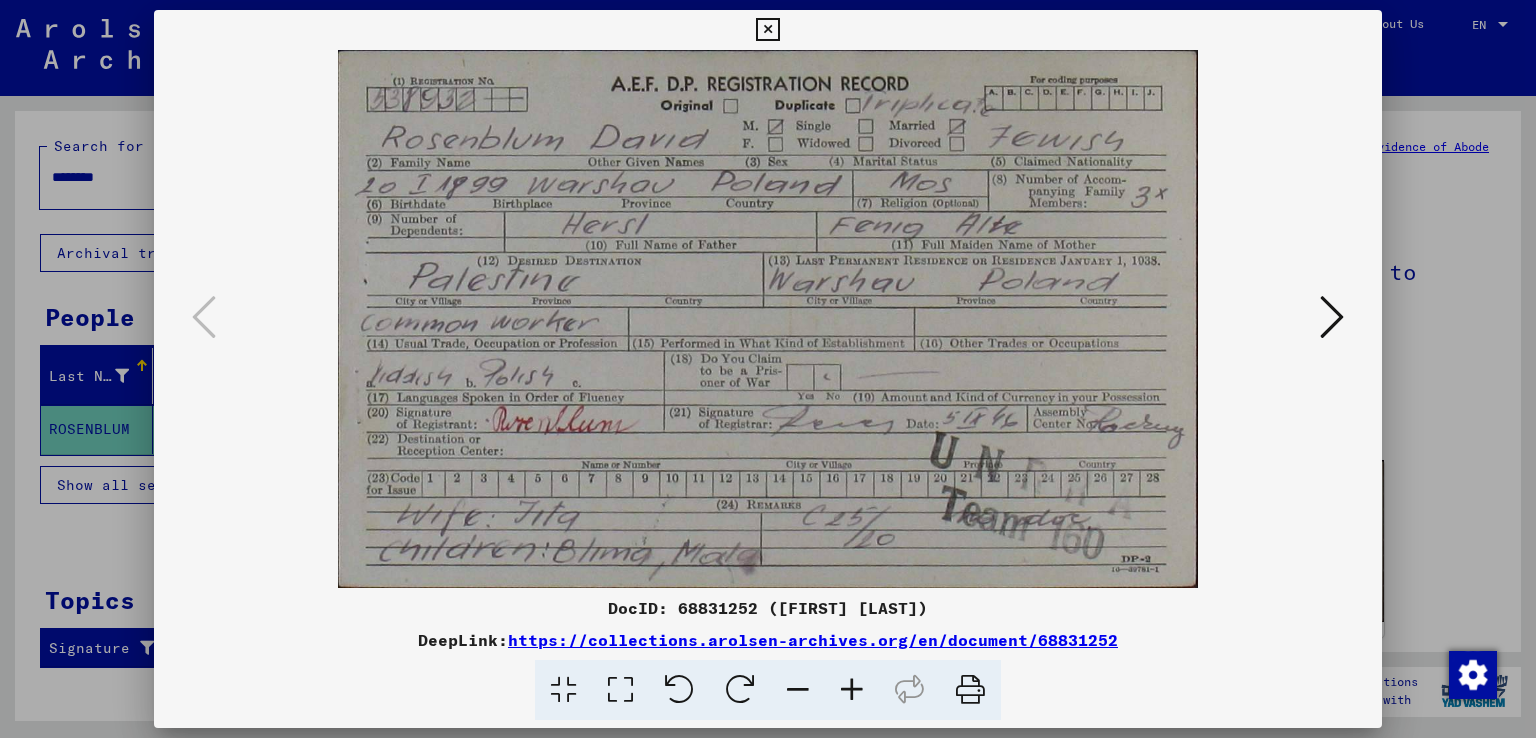 click at bounding box center [767, 30] 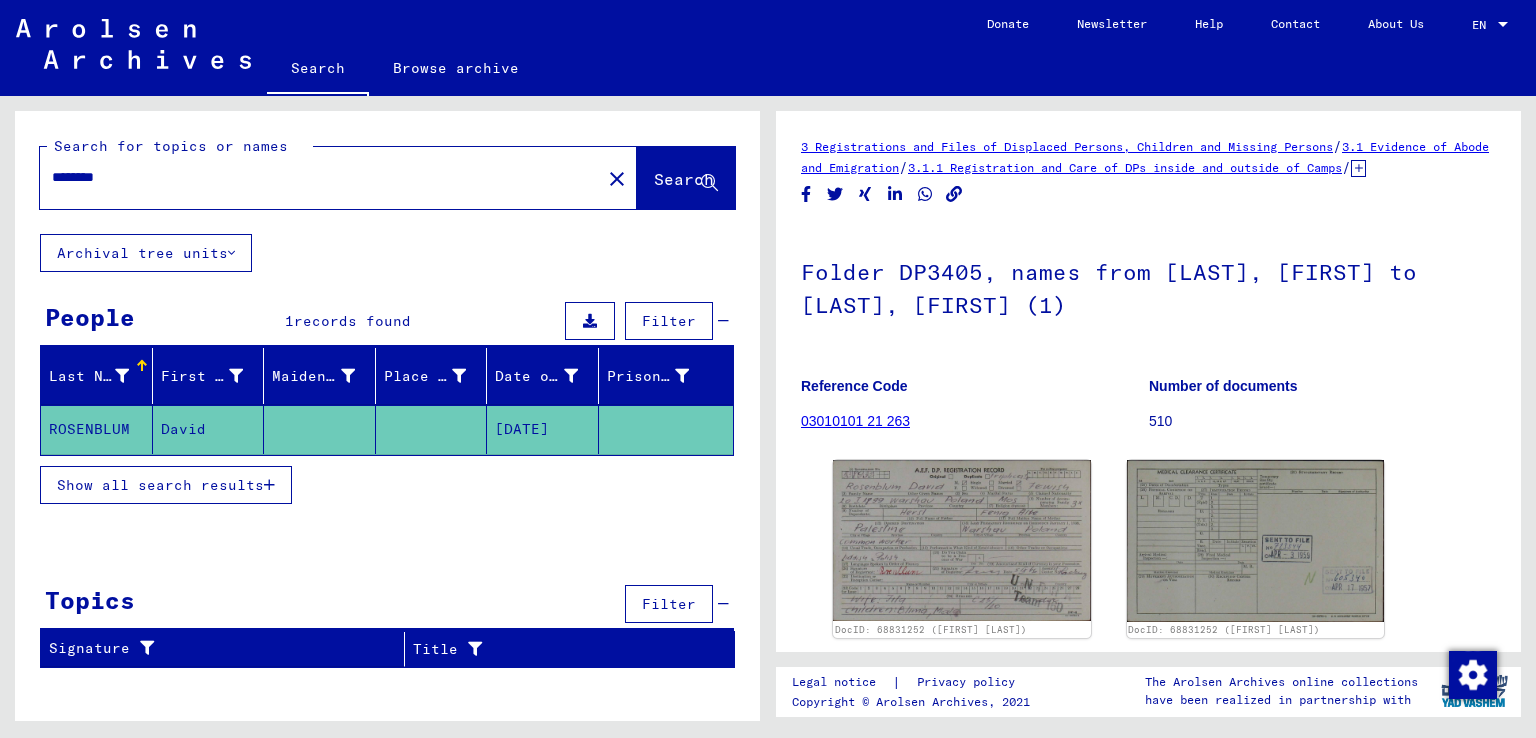 click on "********" at bounding box center (320, 177) 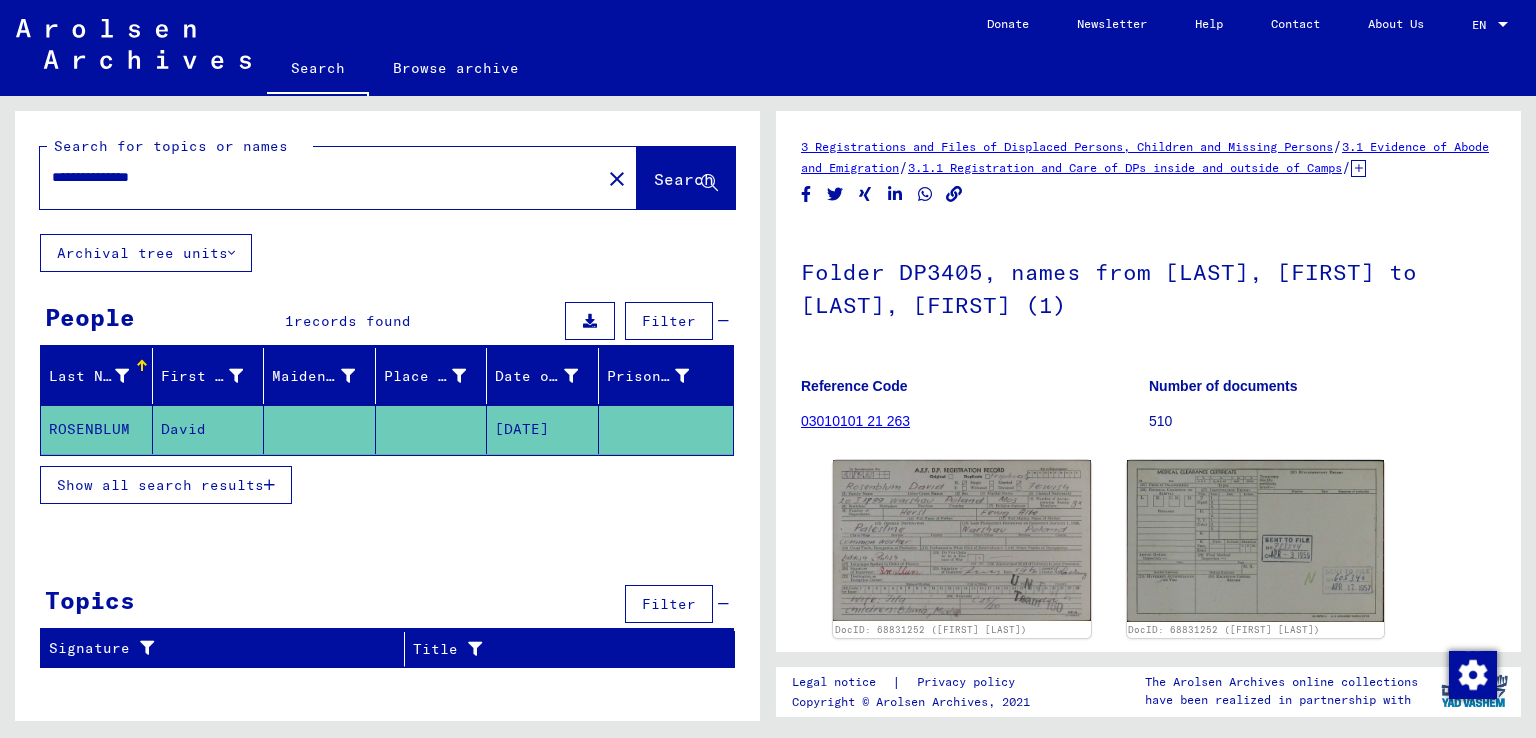 type on "**********" 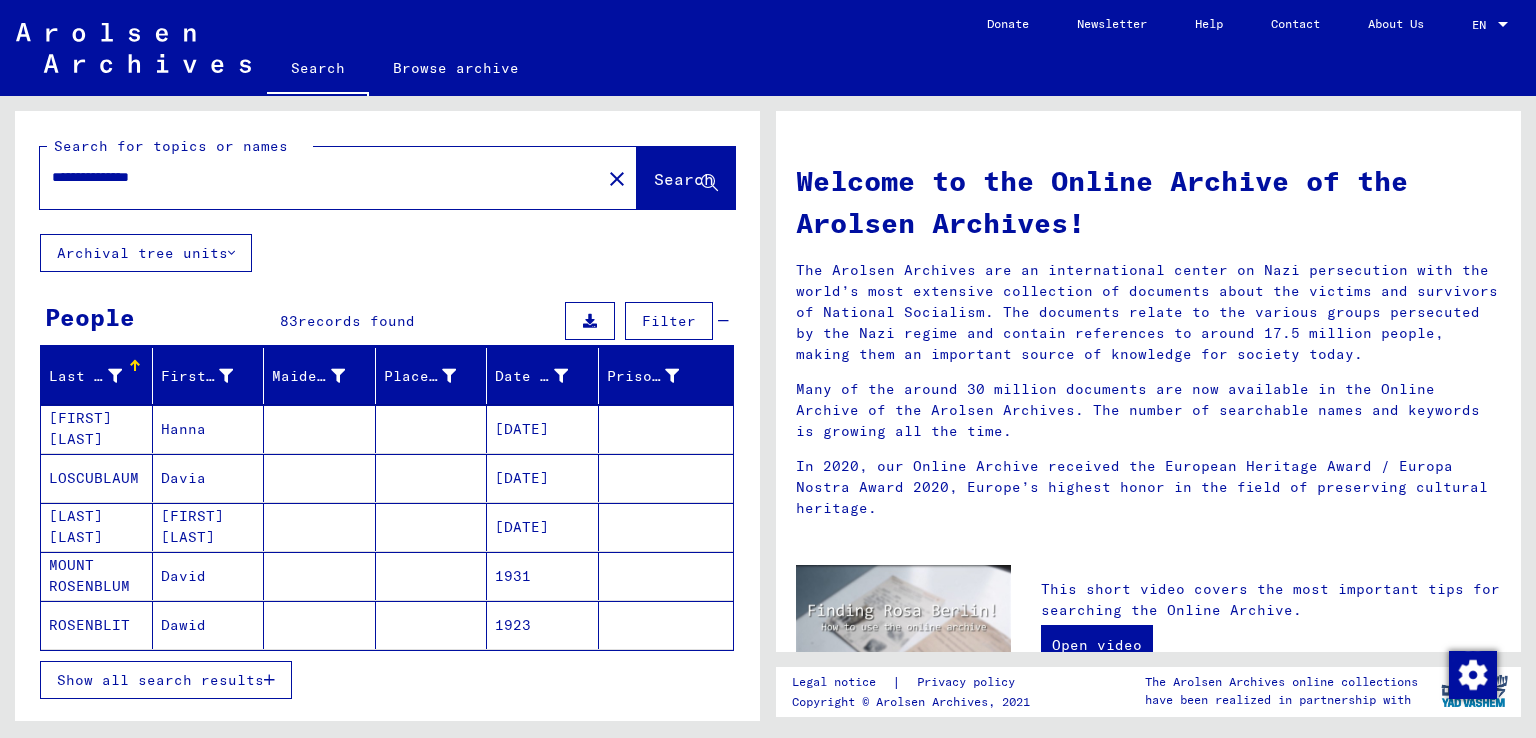 scroll, scrollTop: 100, scrollLeft: 0, axis: vertical 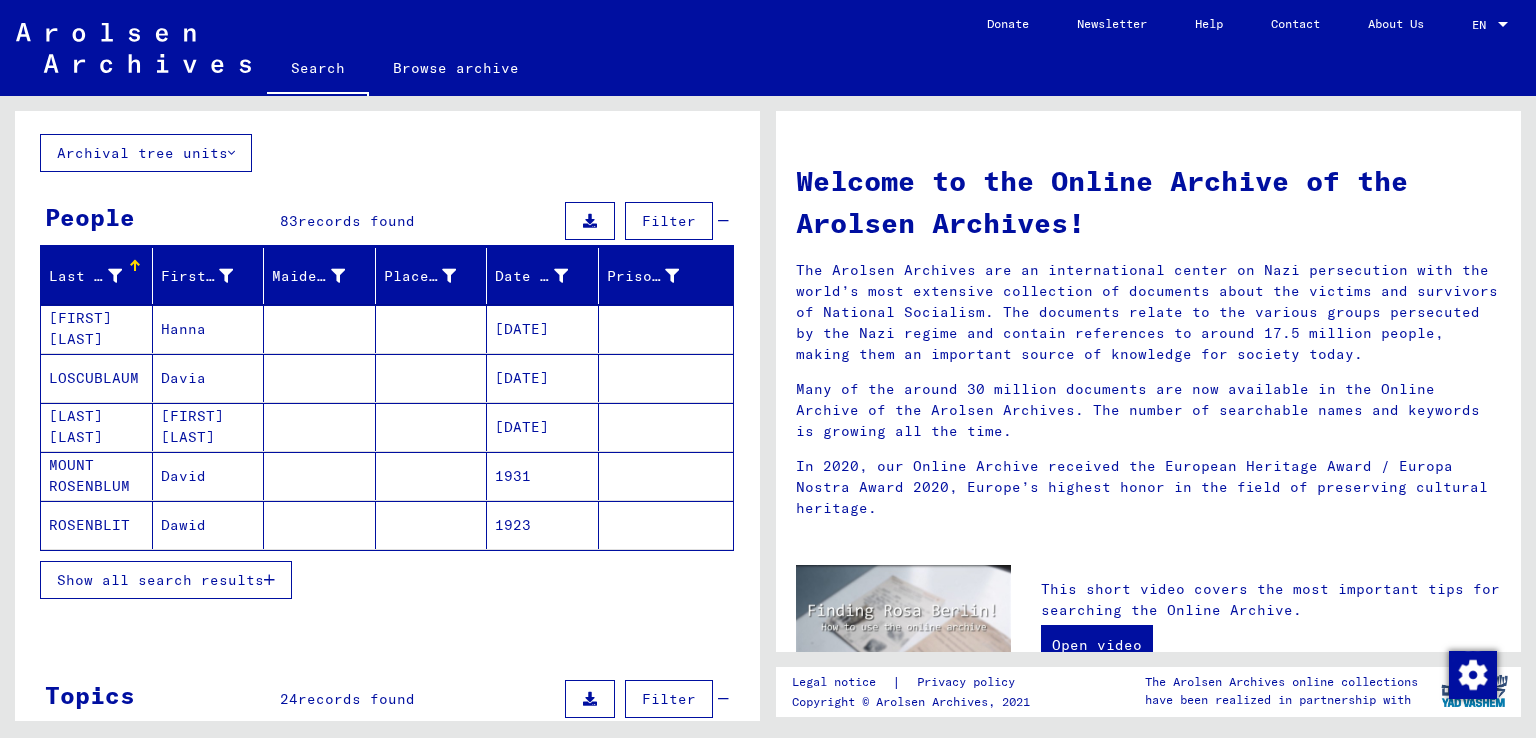 click on "Show all search results" at bounding box center (160, 580) 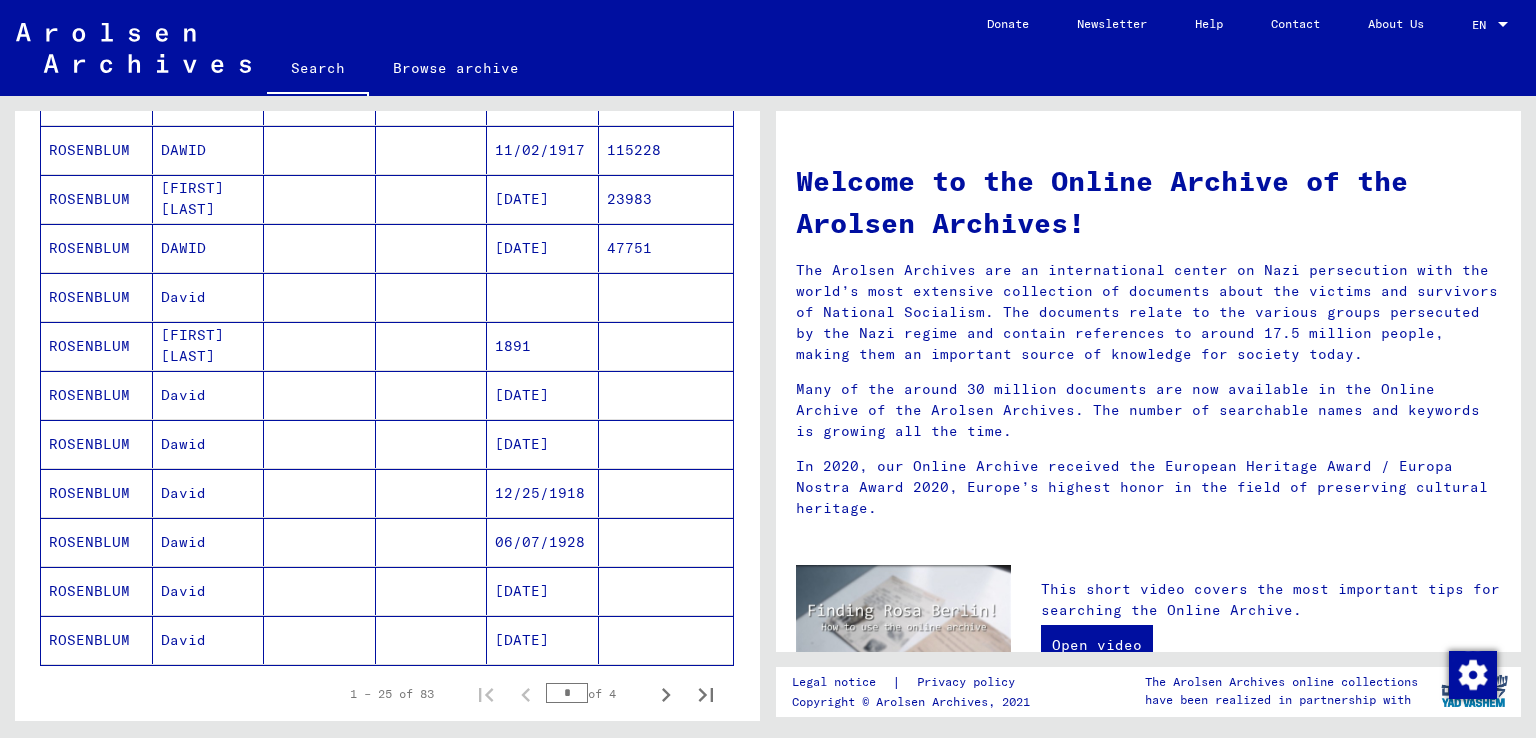 scroll, scrollTop: 1000, scrollLeft: 0, axis: vertical 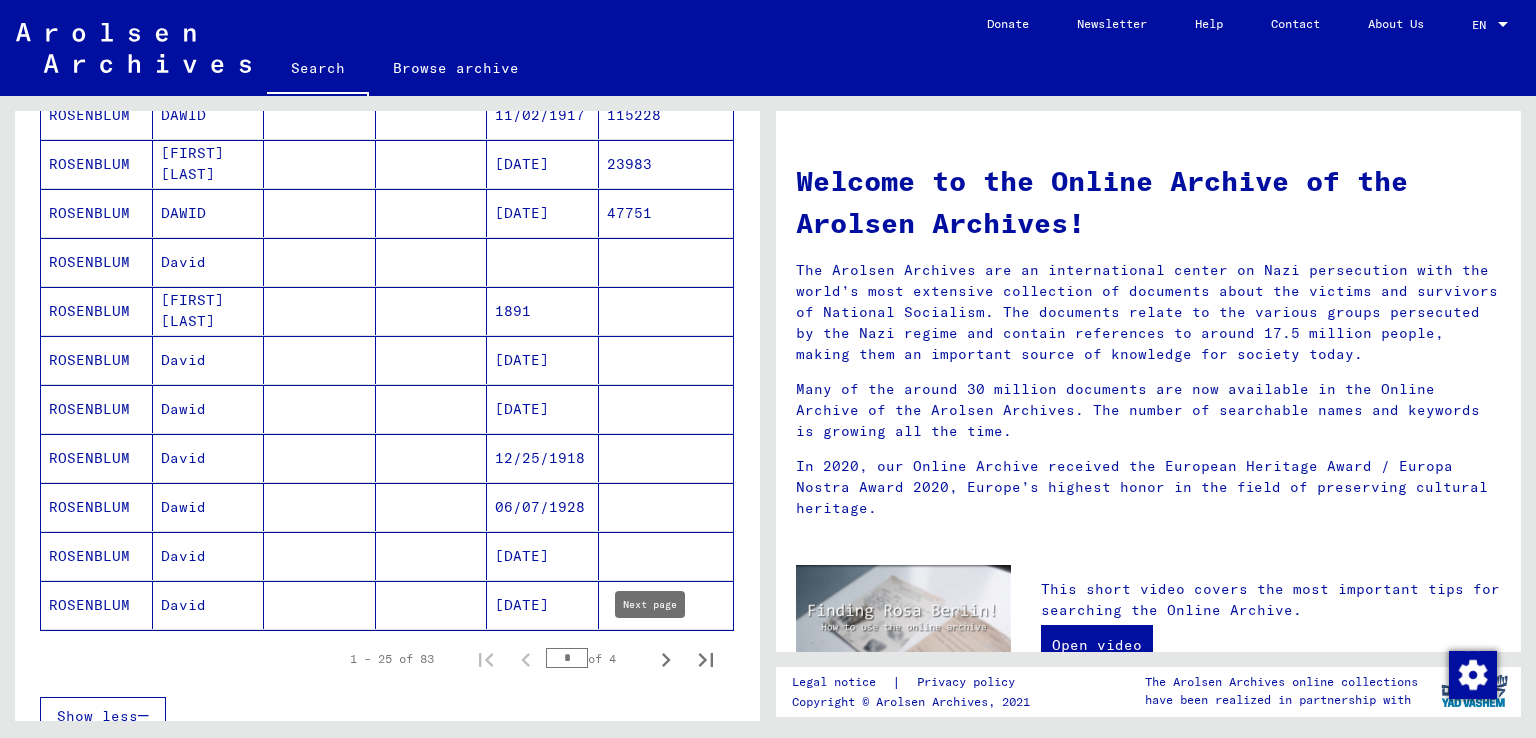 click 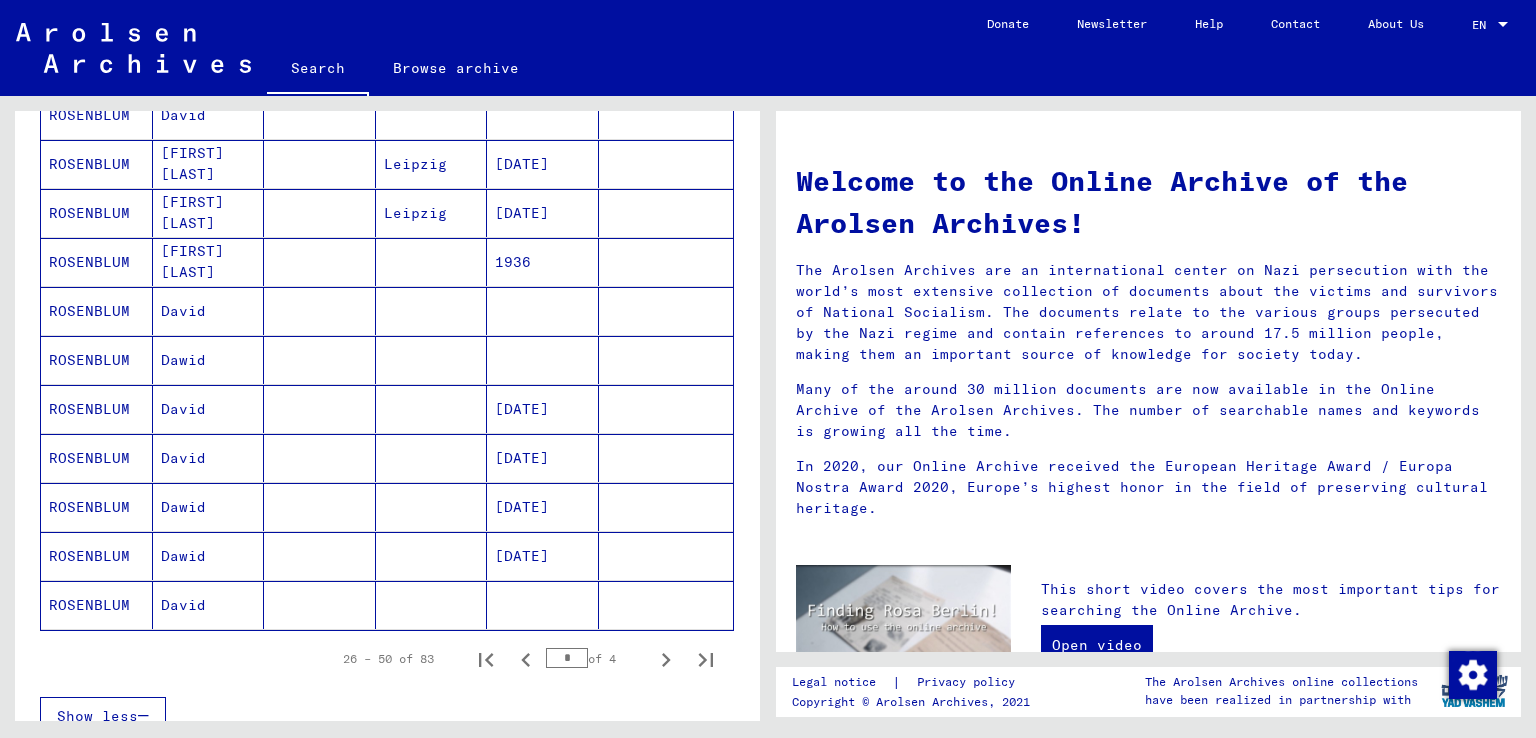 click on "[DATE]" at bounding box center (543, 507) 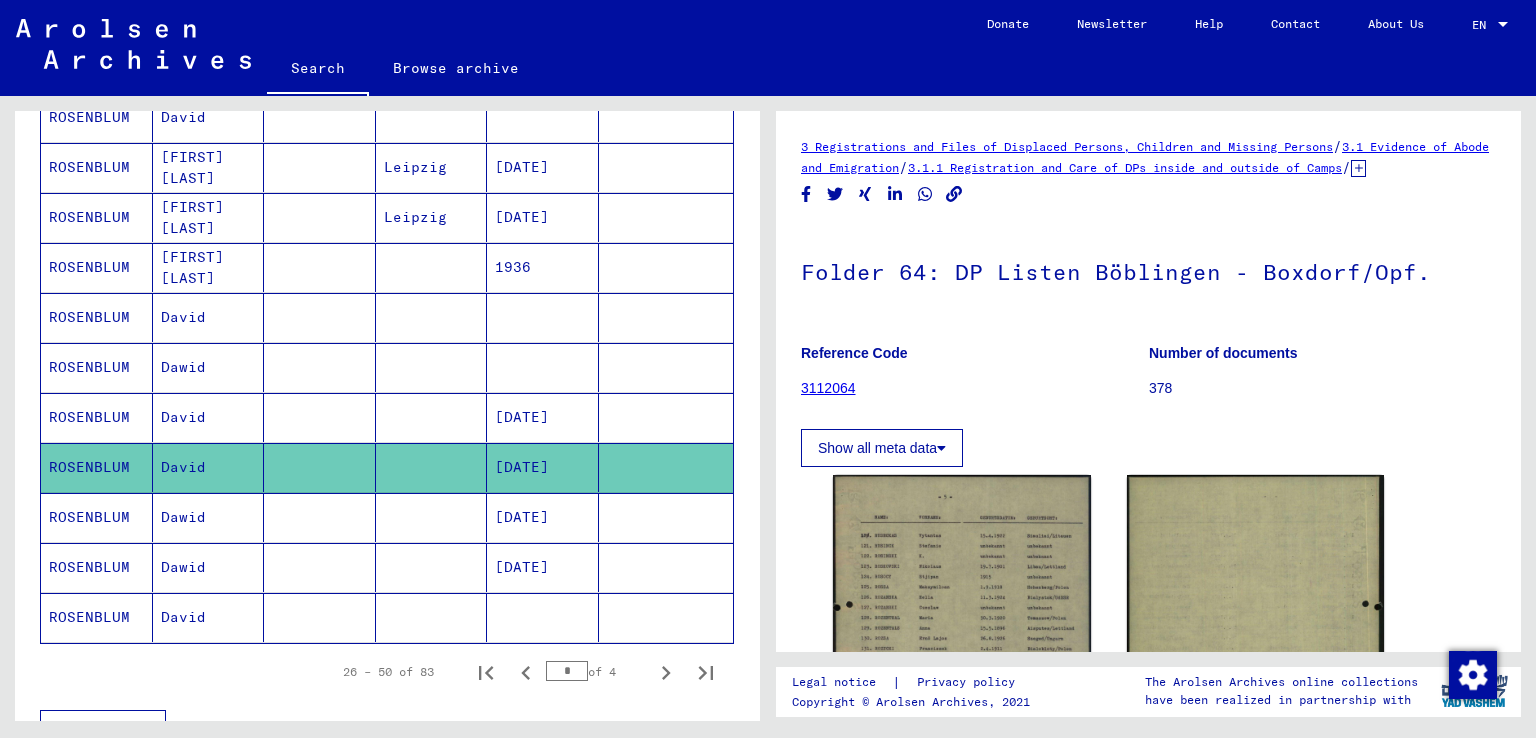scroll, scrollTop: 0, scrollLeft: 0, axis: both 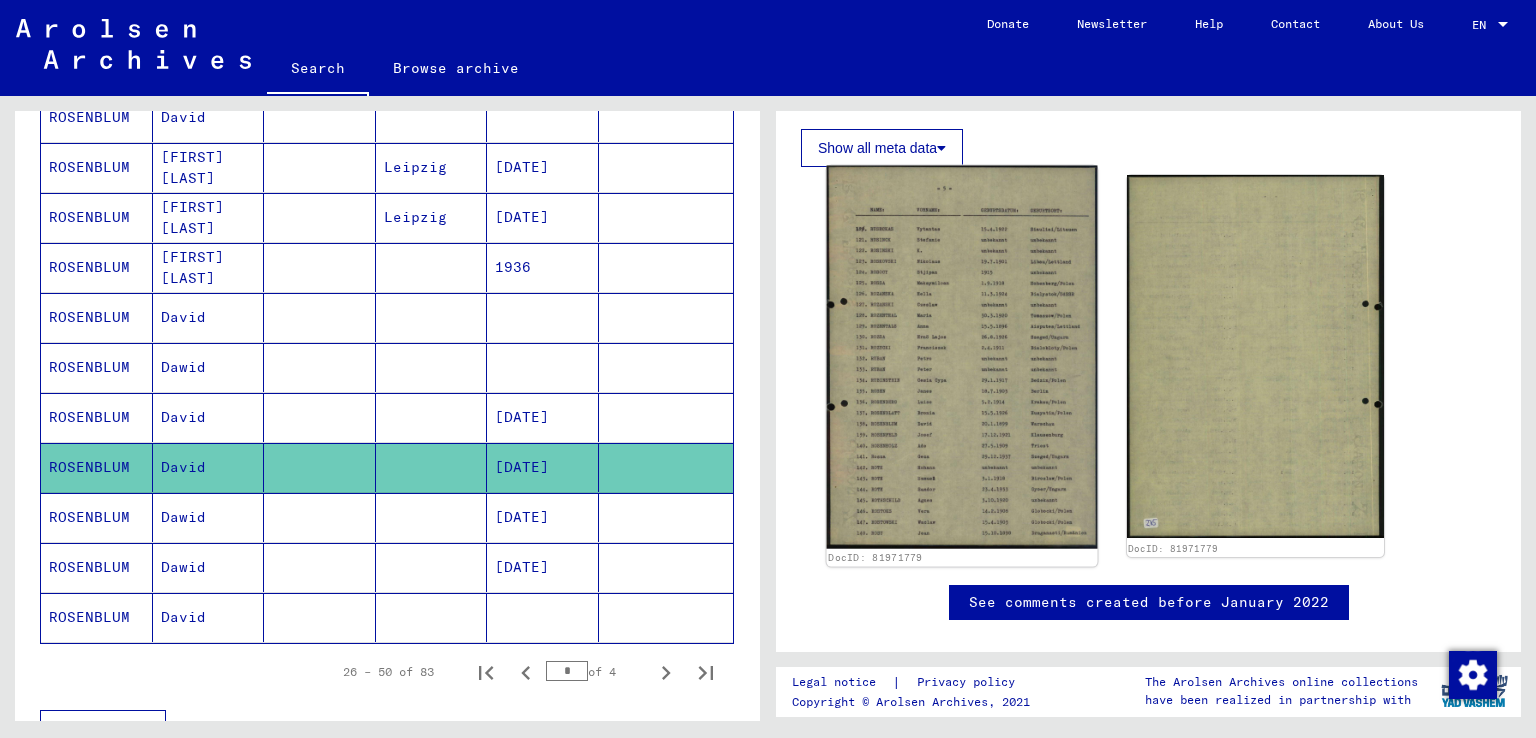 click 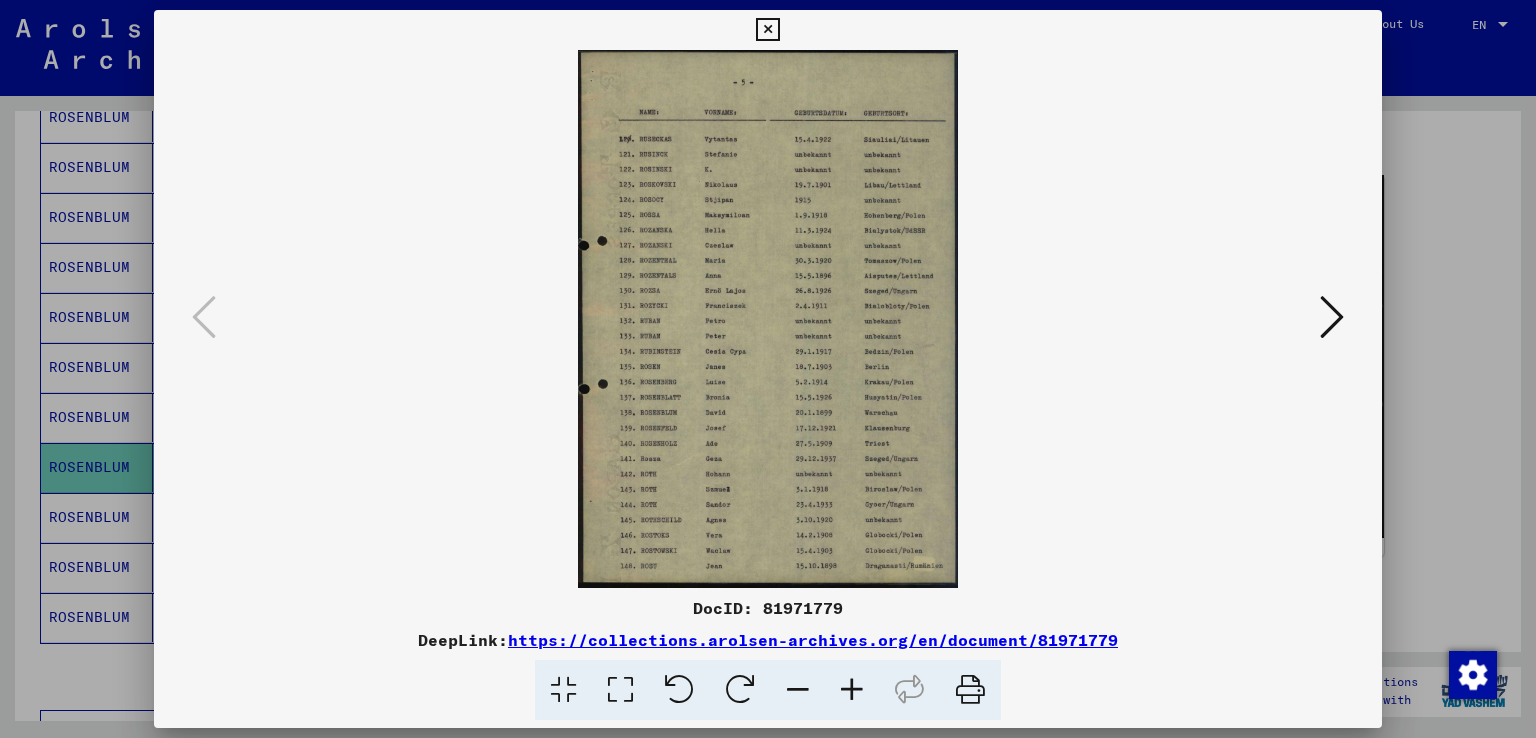 click at bounding box center (768, 319) 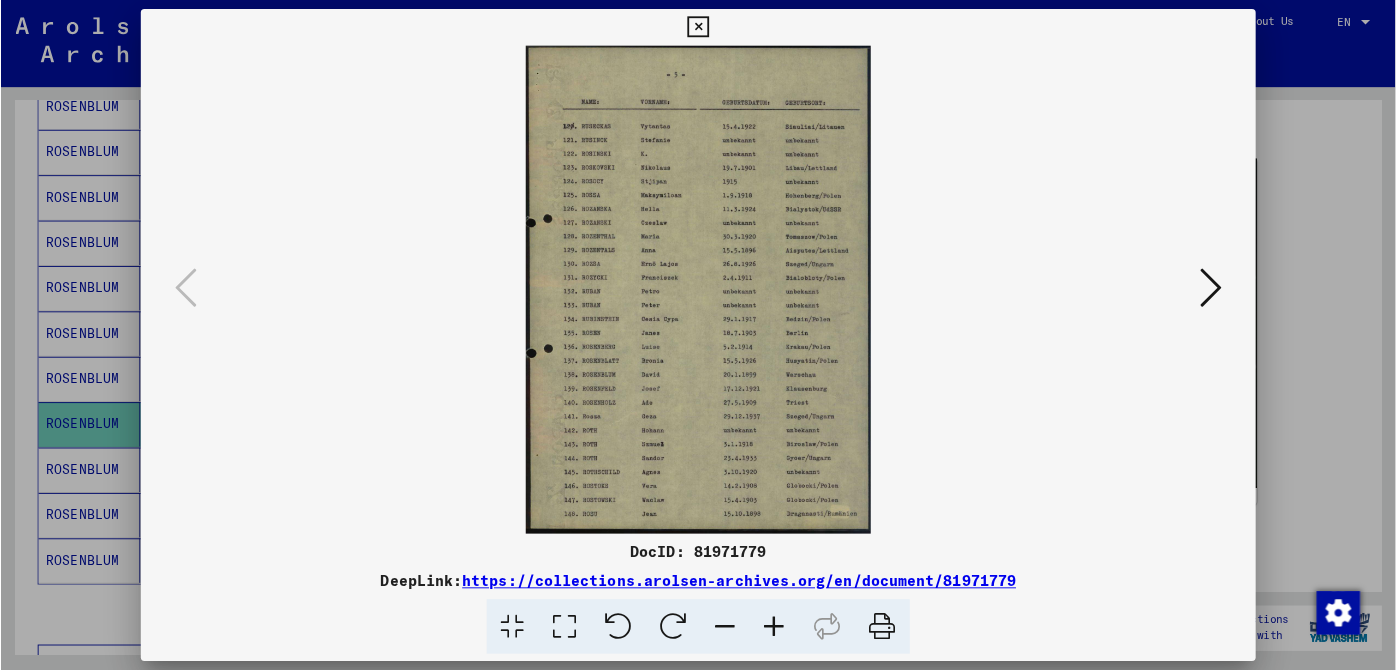 scroll, scrollTop: 1012, scrollLeft: 0, axis: vertical 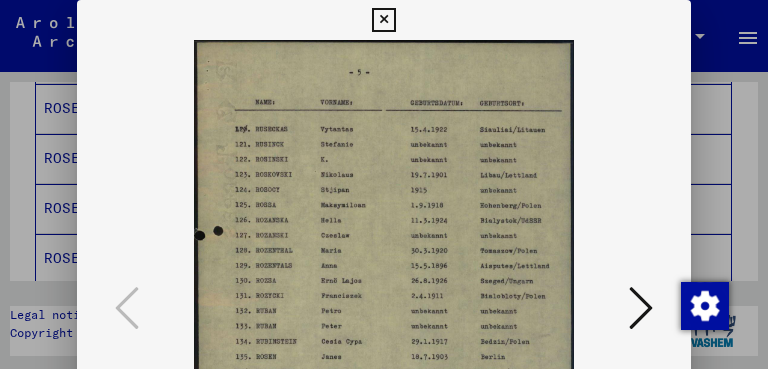 drag, startPoint x: 439, startPoint y: 344, endPoint x: 434, endPoint y: 271, distance: 73.171036 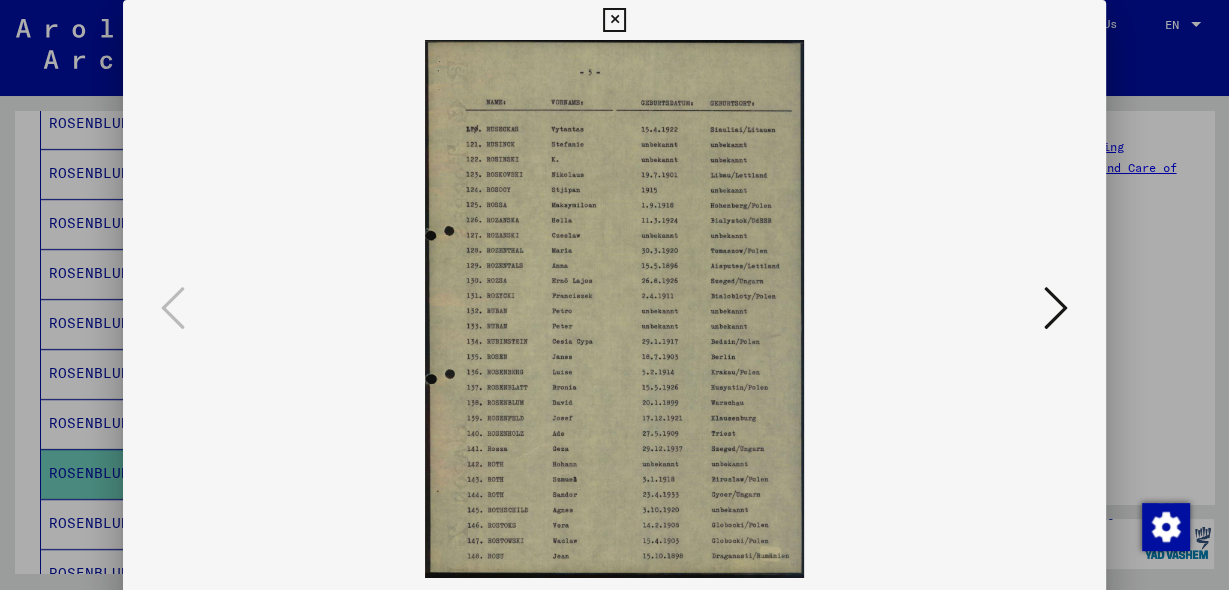 scroll, scrollTop: 1006, scrollLeft: 0, axis: vertical 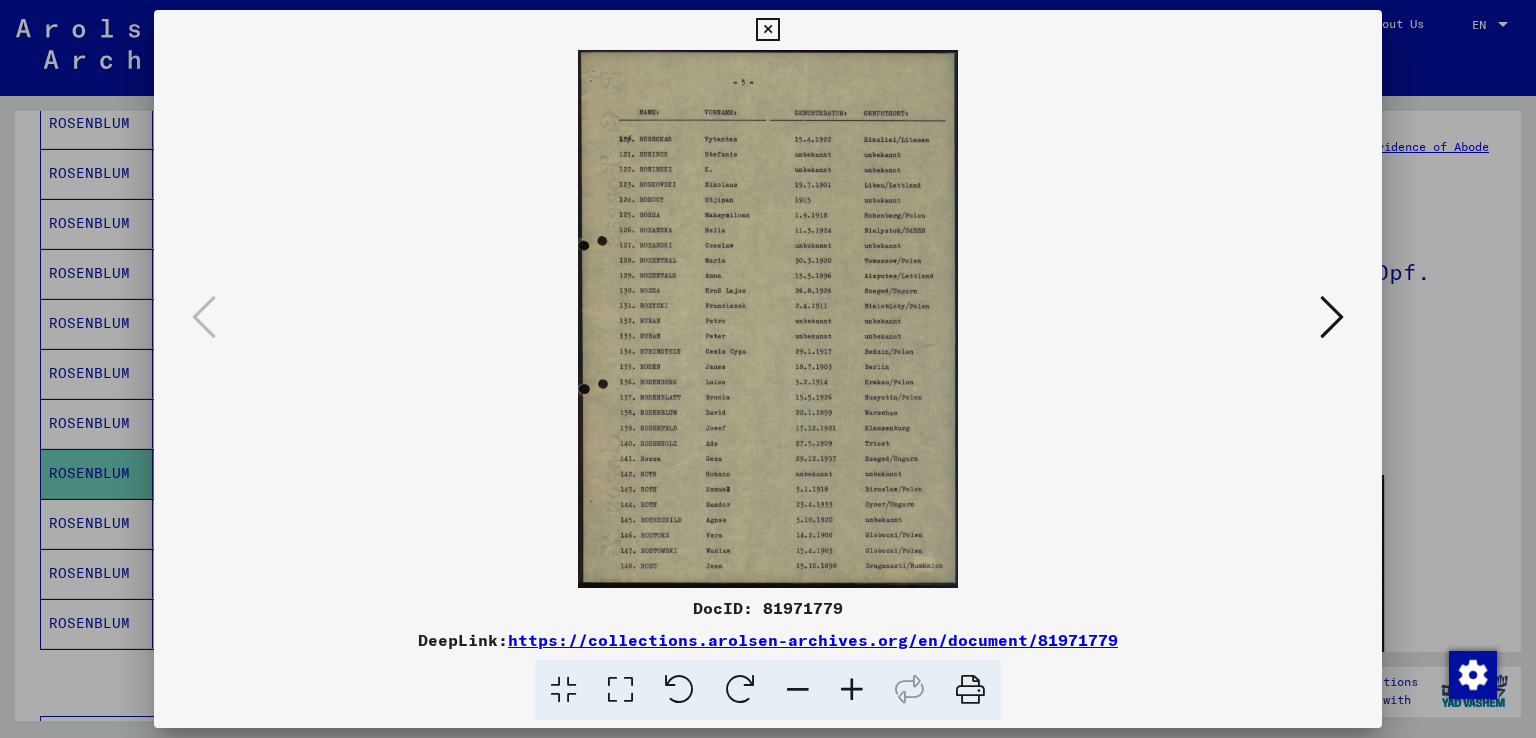 click at bounding box center (852, 690) 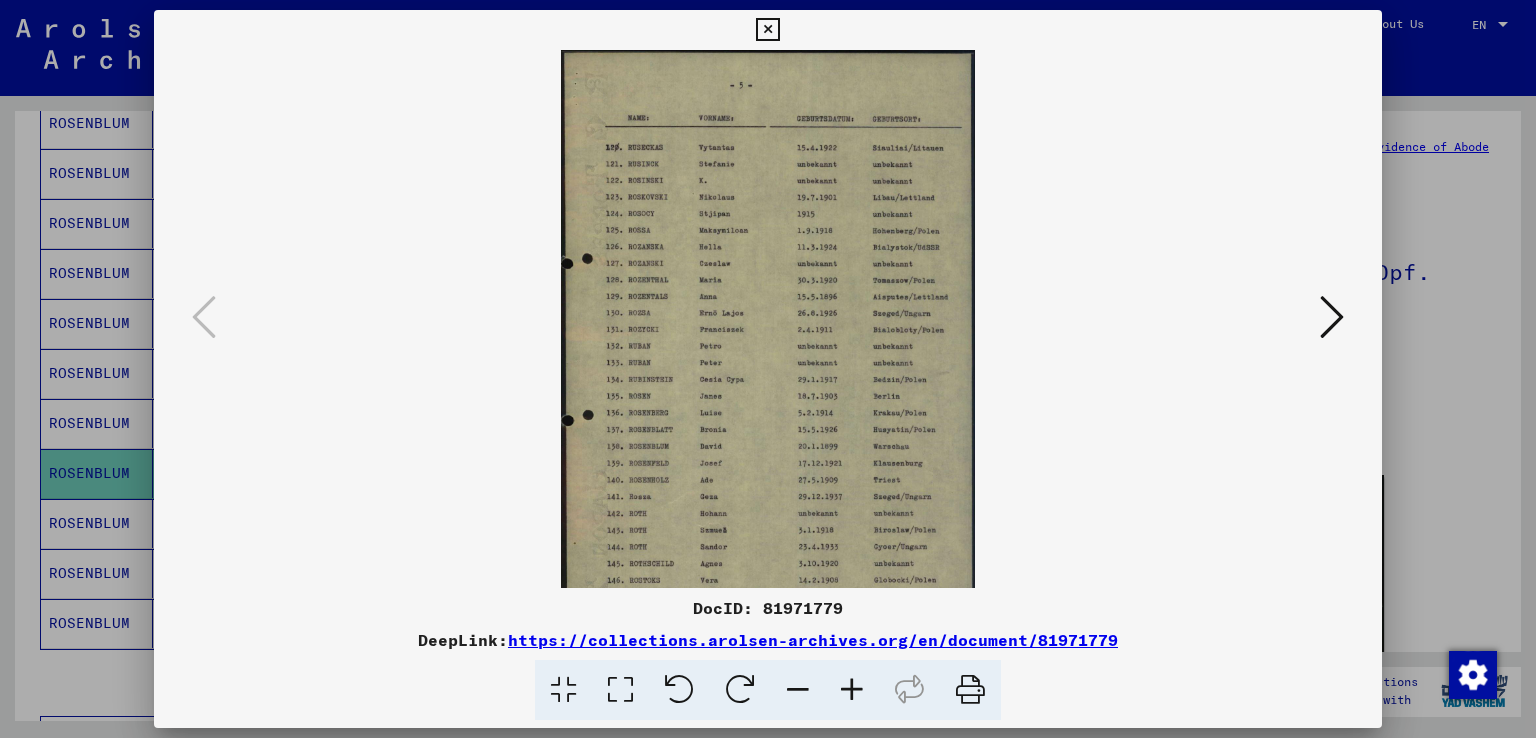 click at bounding box center [852, 690] 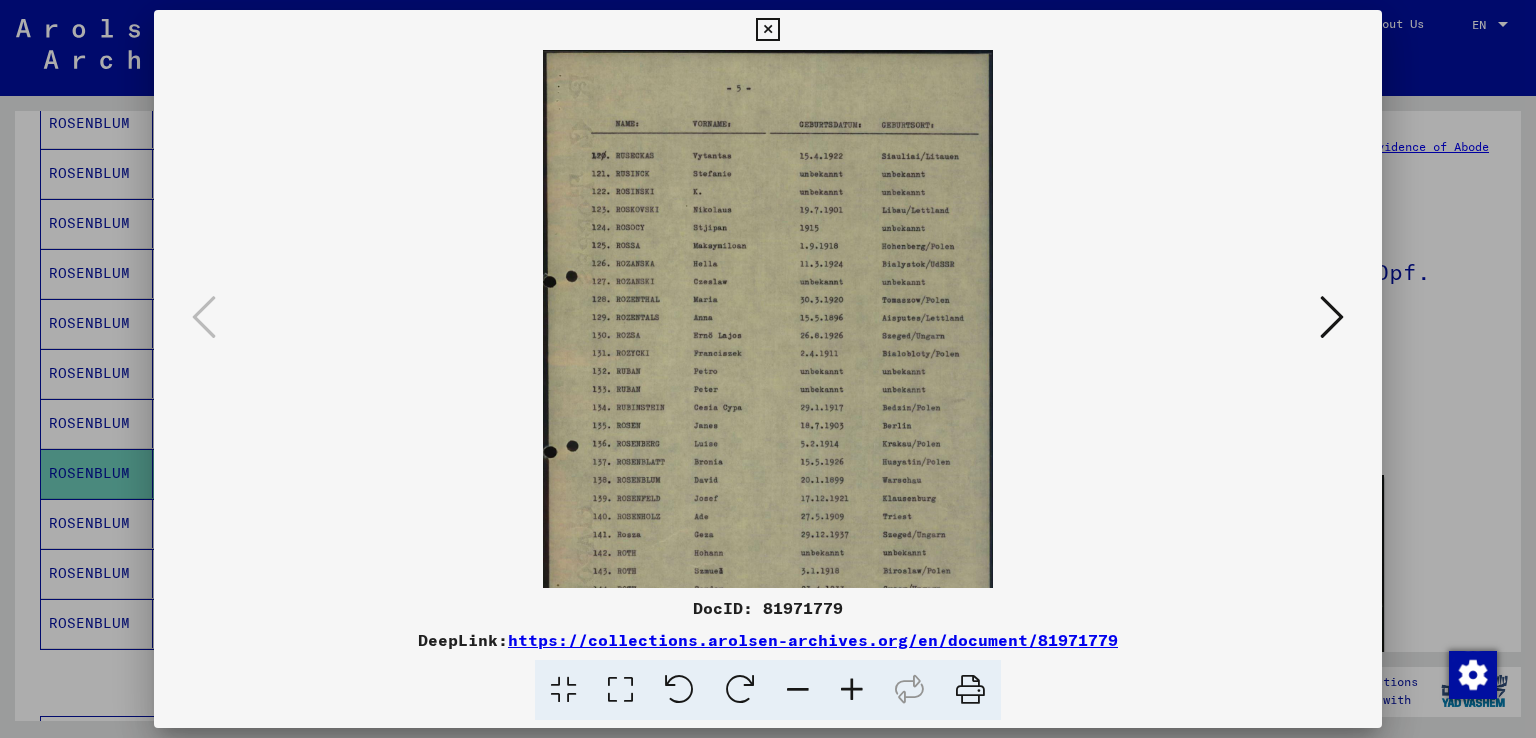 click at bounding box center [852, 690] 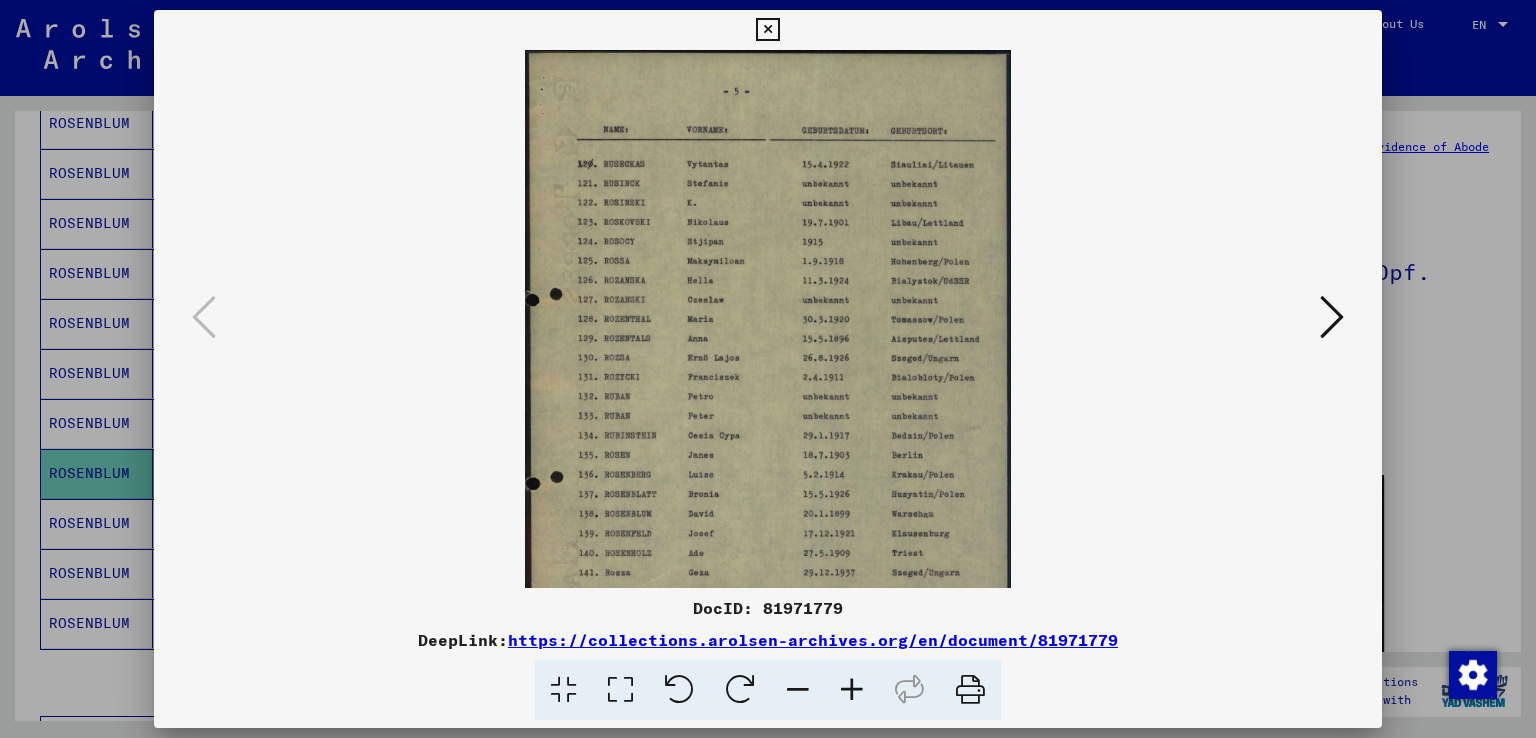 click at bounding box center (852, 690) 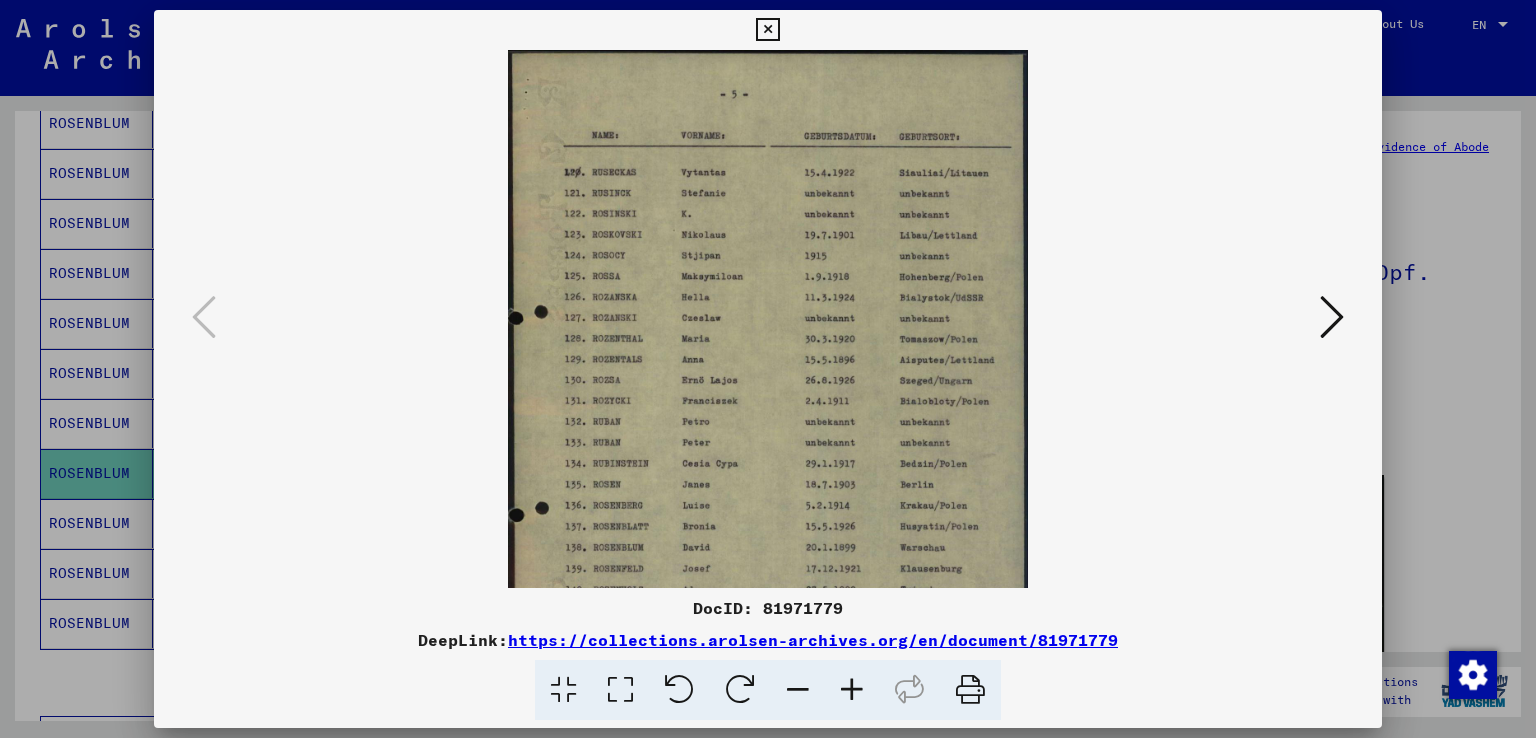 click at bounding box center (852, 690) 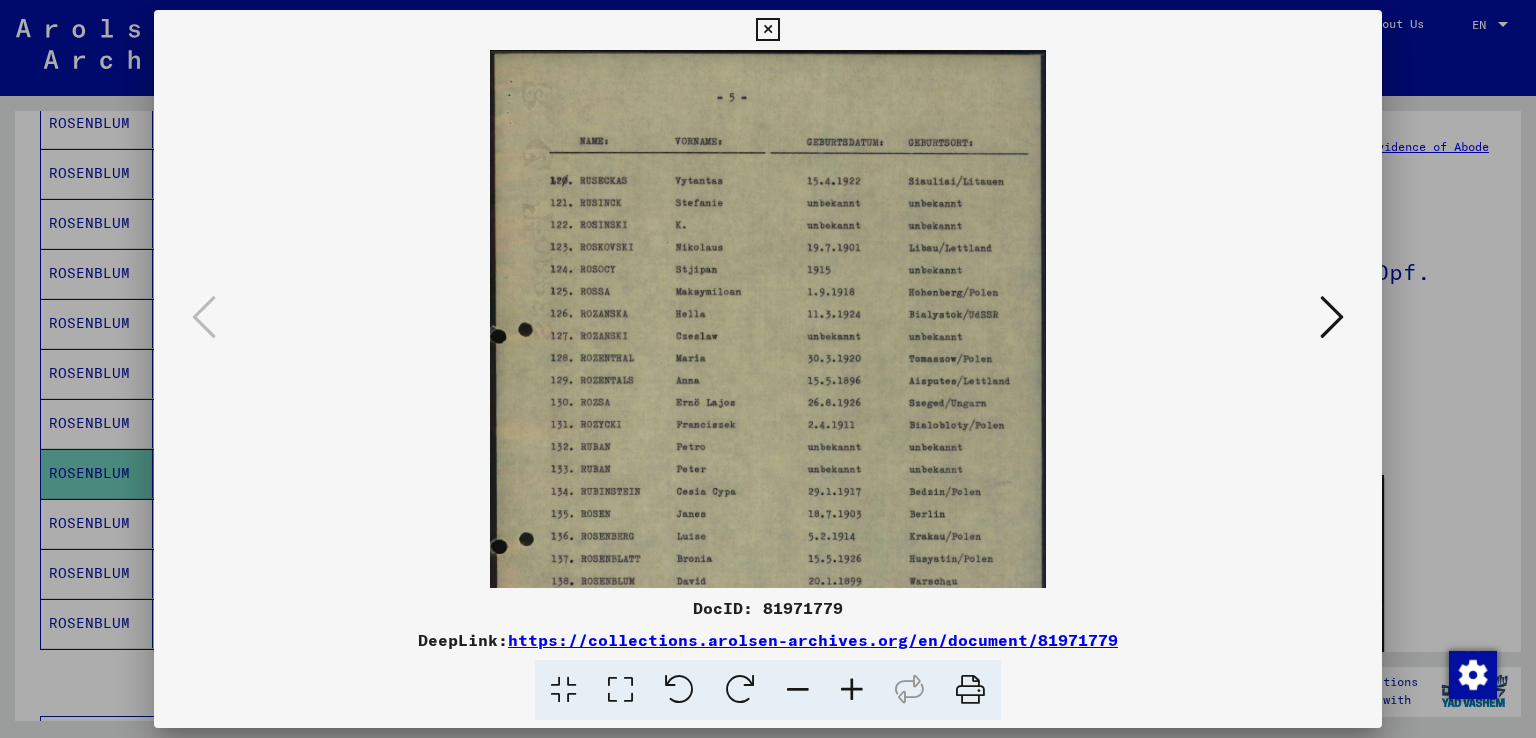 click at bounding box center (852, 690) 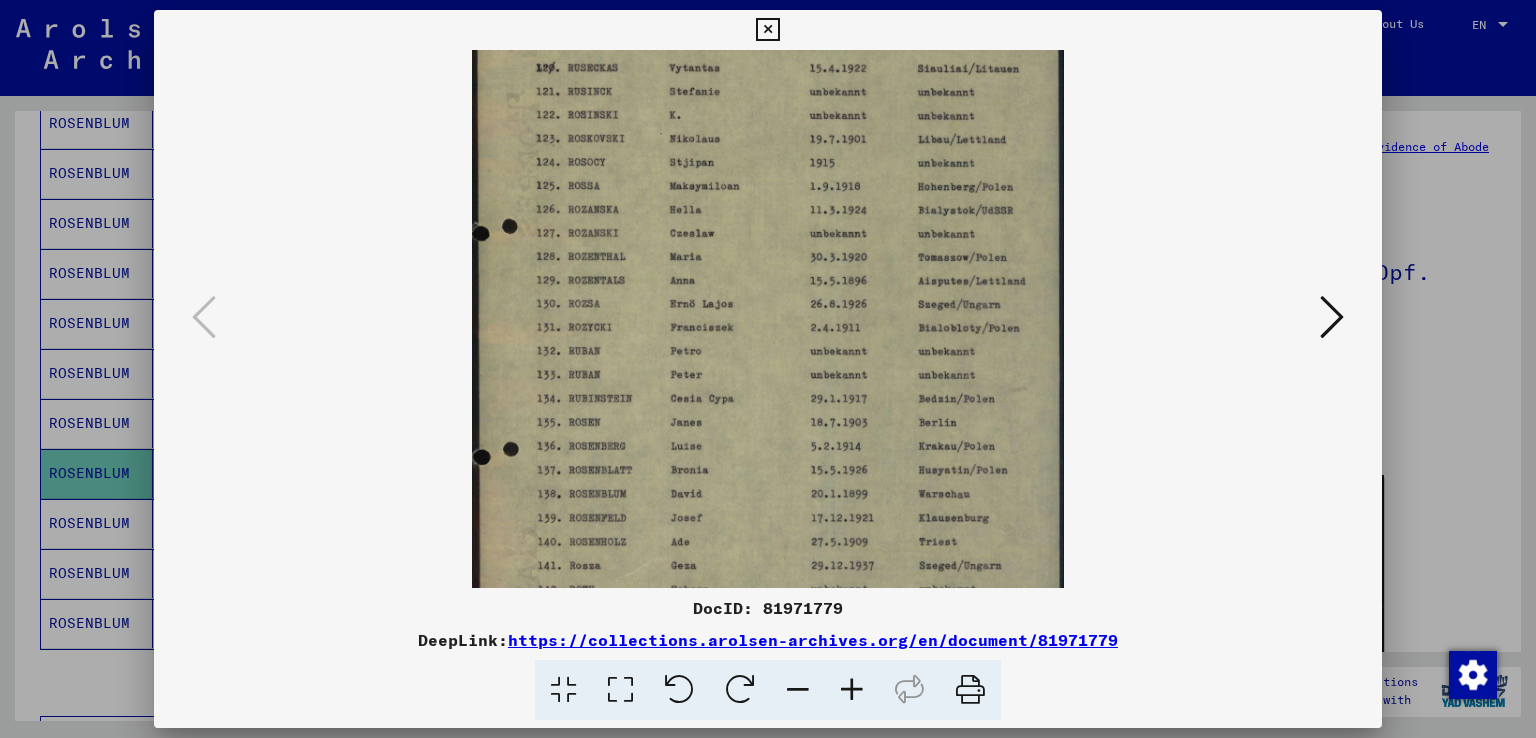 scroll, scrollTop: 130, scrollLeft: 0, axis: vertical 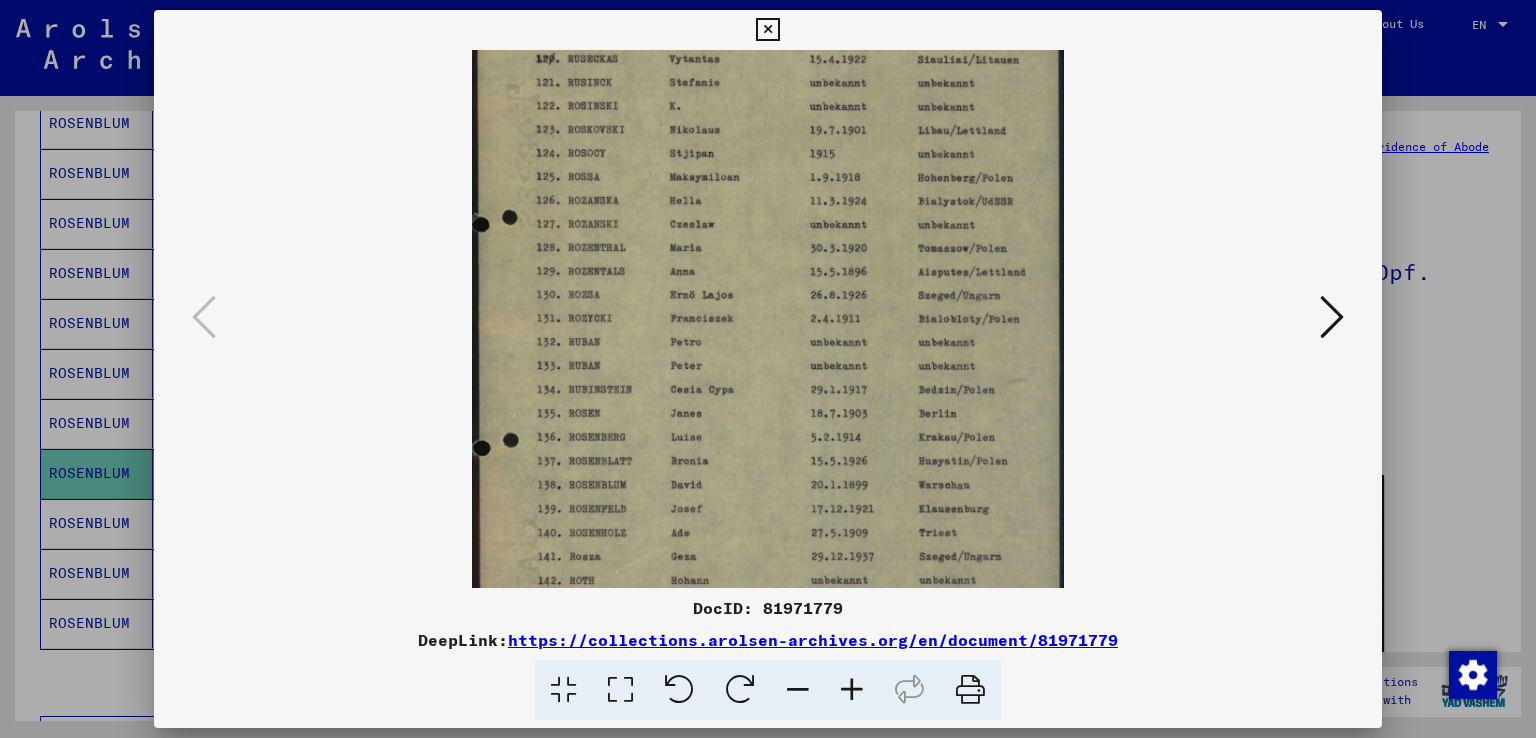 drag, startPoint x: 870, startPoint y: 459, endPoint x: 883, endPoint y: 329, distance: 130.64838 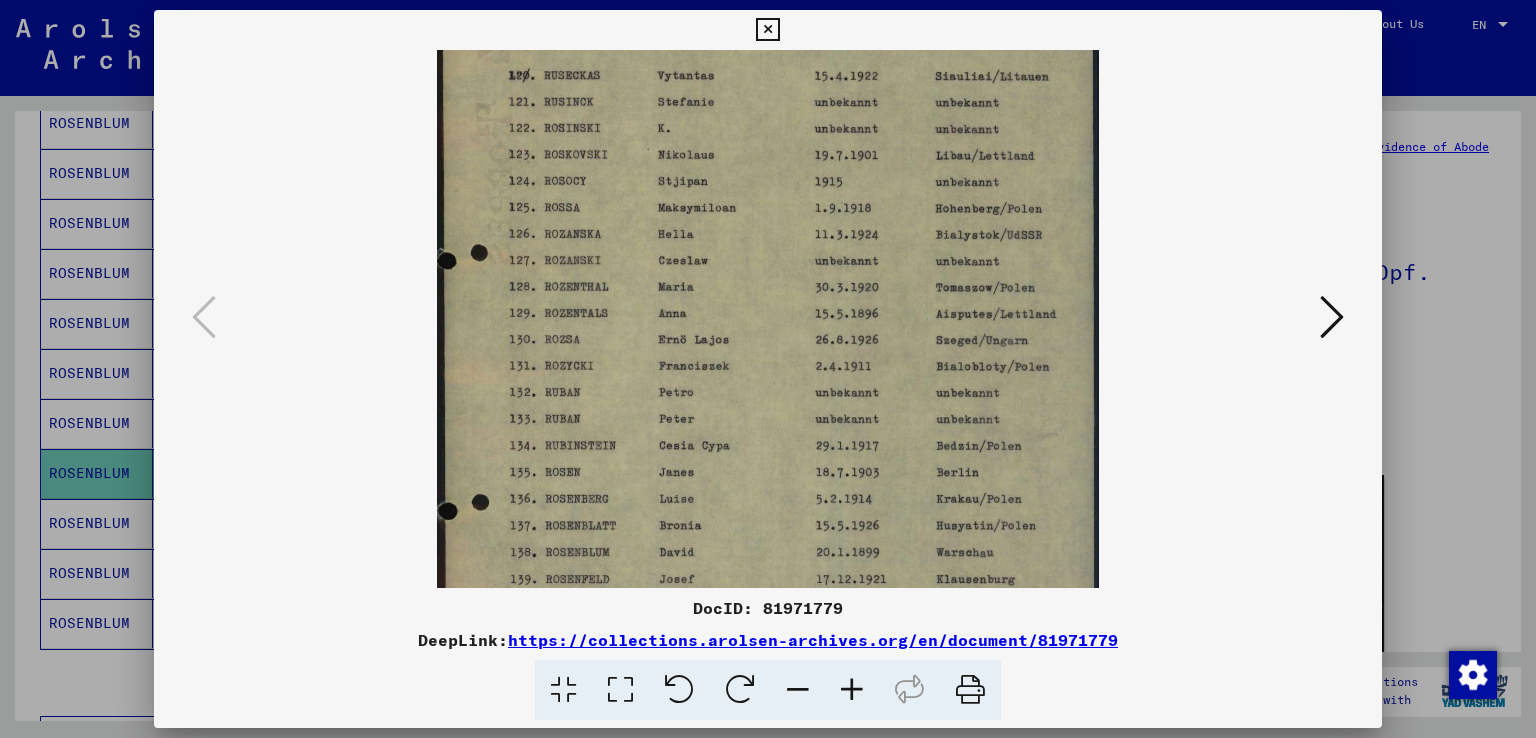click at bounding box center [852, 690] 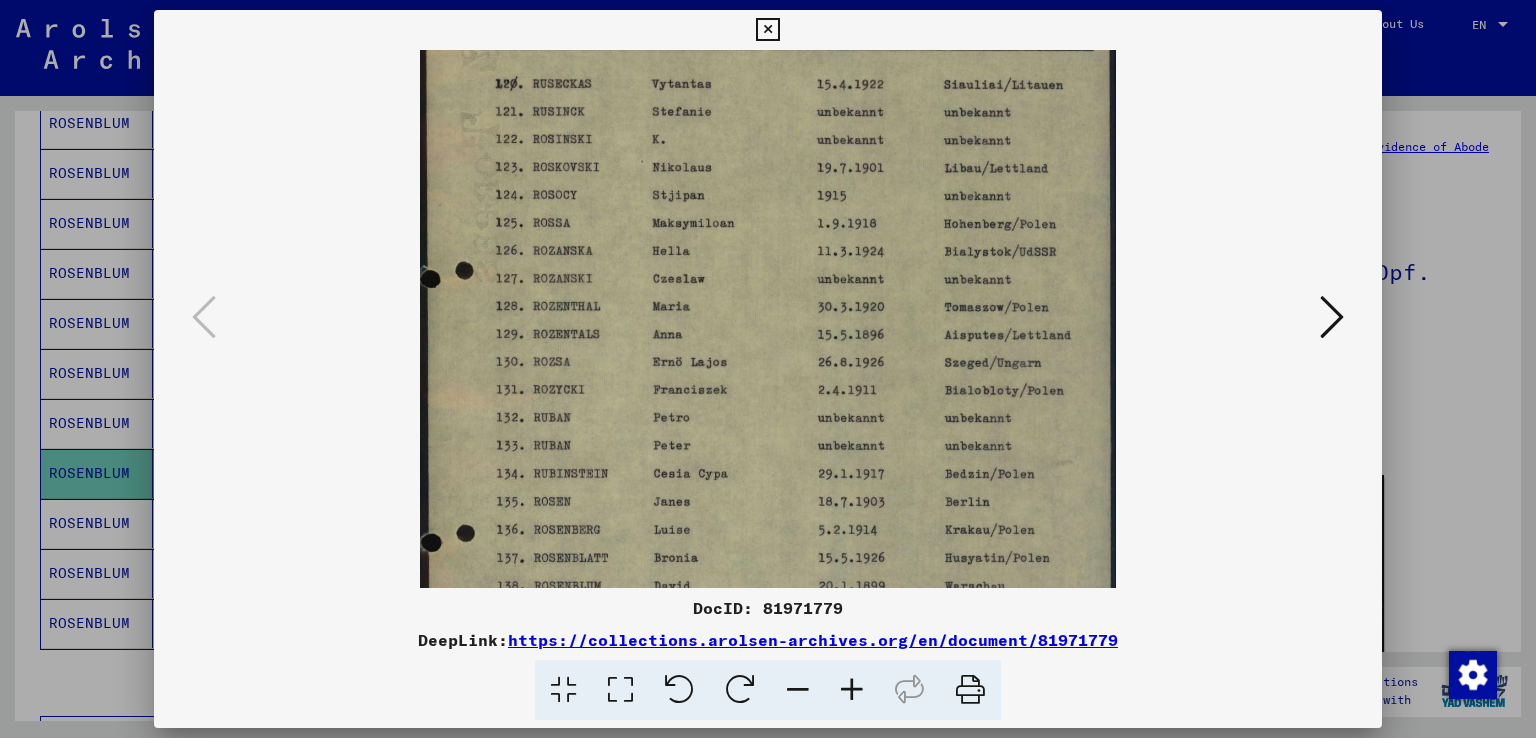click at bounding box center [852, 690] 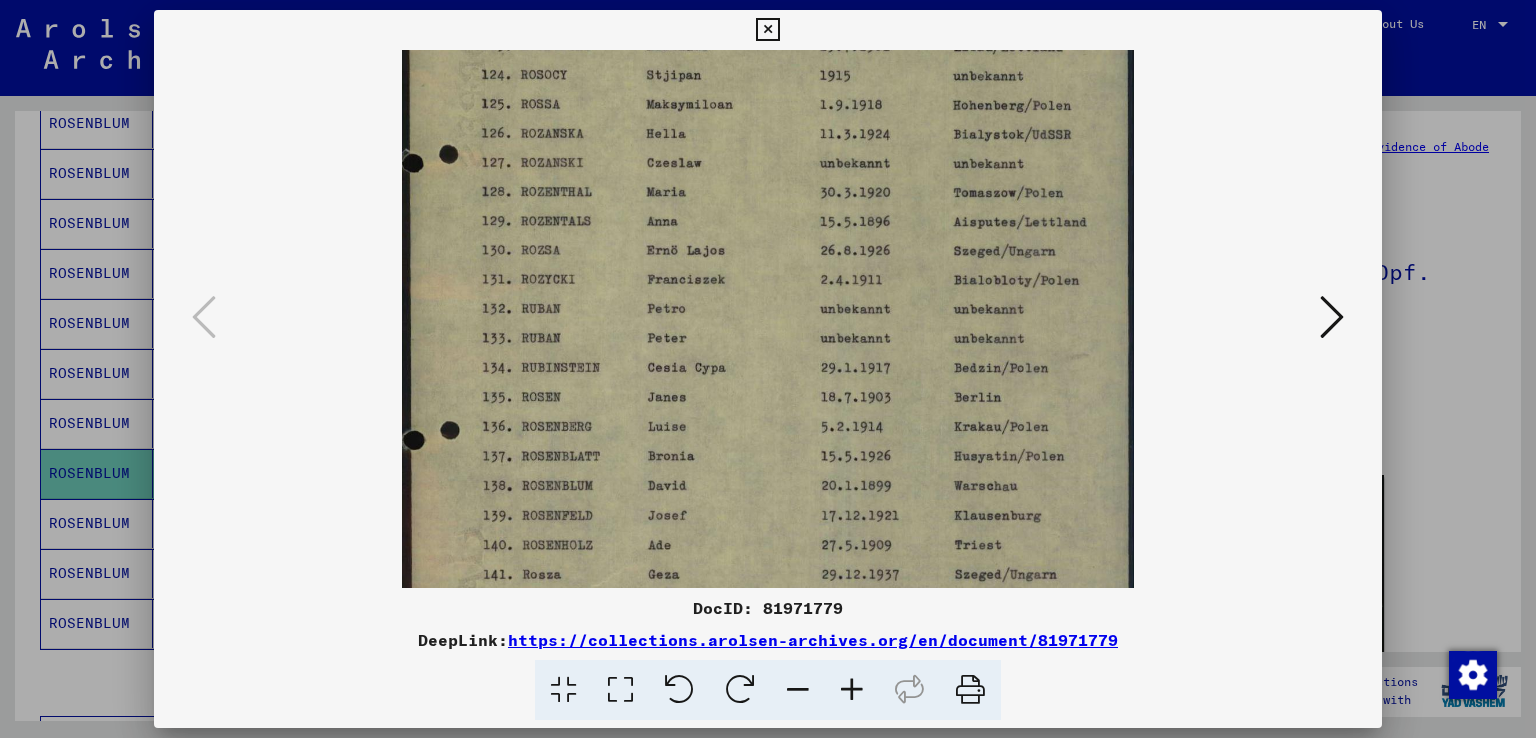 scroll, scrollTop: 268, scrollLeft: 0, axis: vertical 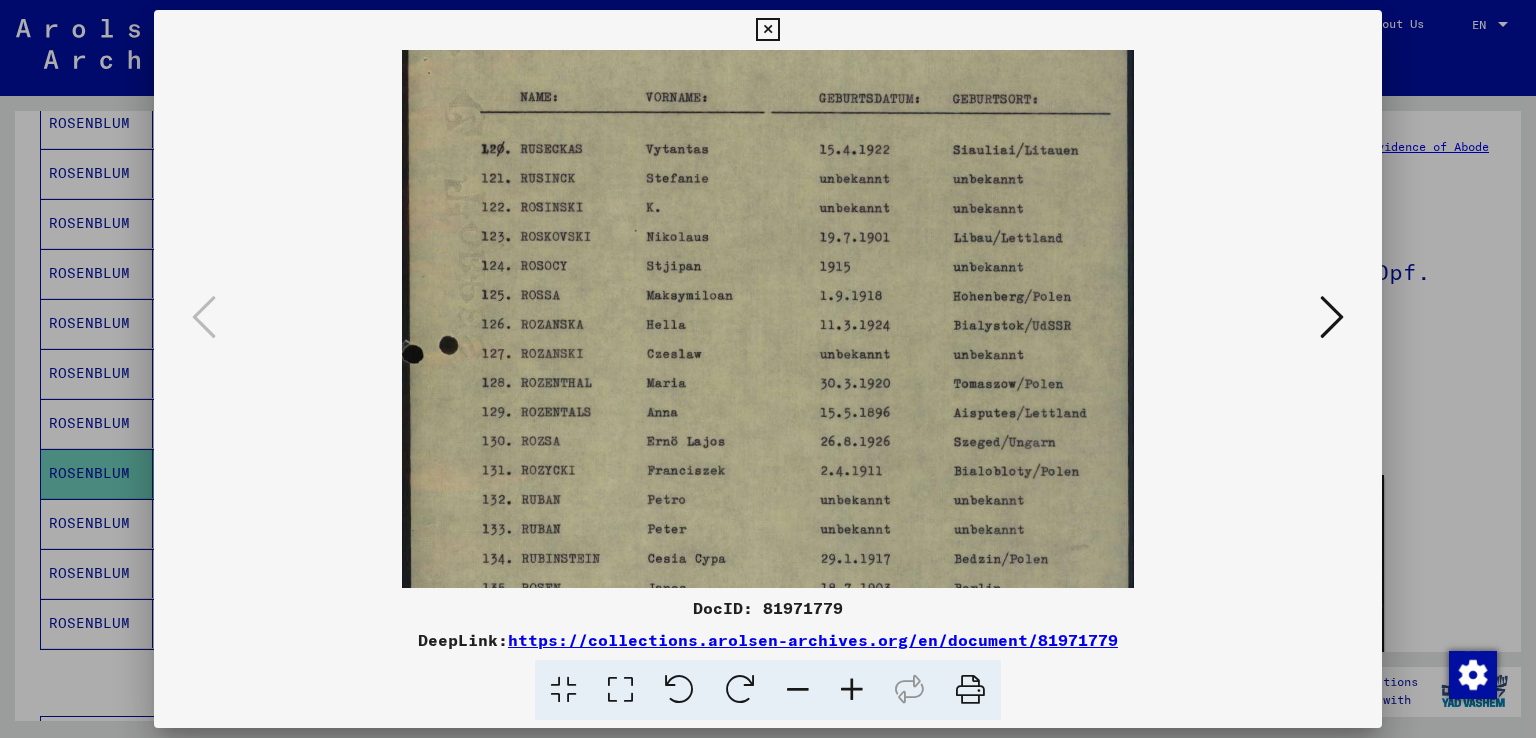 drag, startPoint x: 842, startPoint y: 485, endPoint x: 825, endPoint y: 547, distance: 64.288414 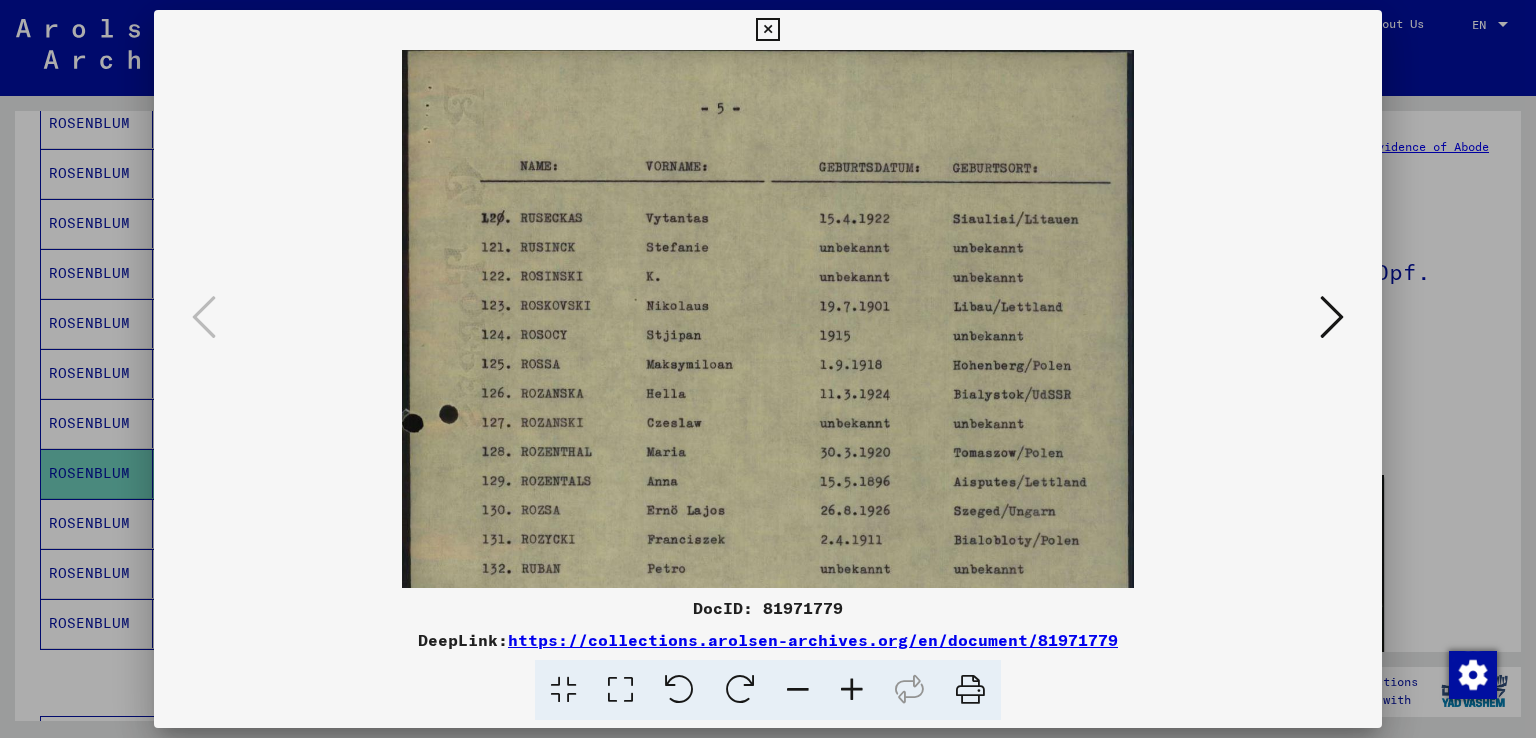 scroll, scrollTop: 0, scrollLeft: 0, axis: both 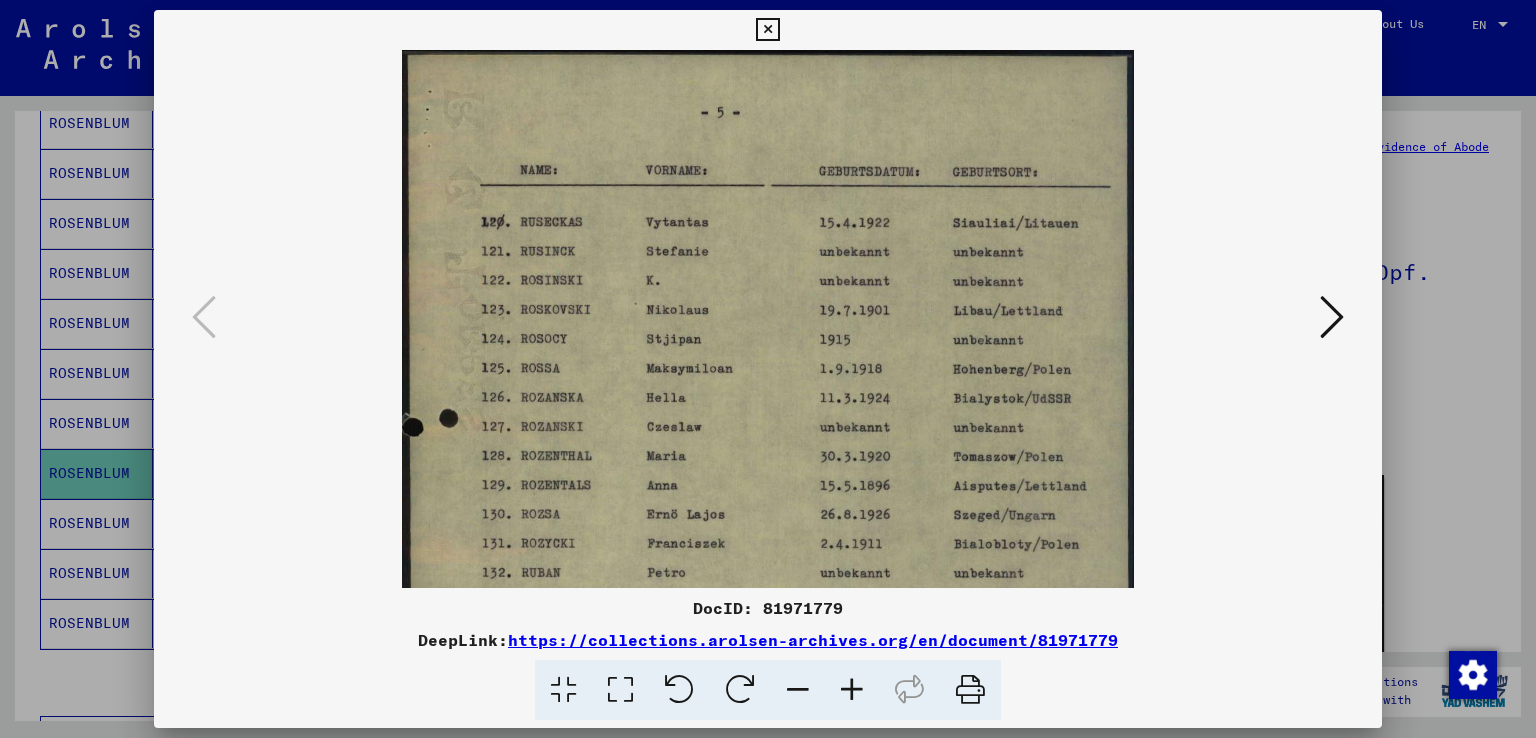 drag, startPoint x: 857, startPoint y: 235, endPoint x: 861, endPoint y: 345, distance: 110.0727 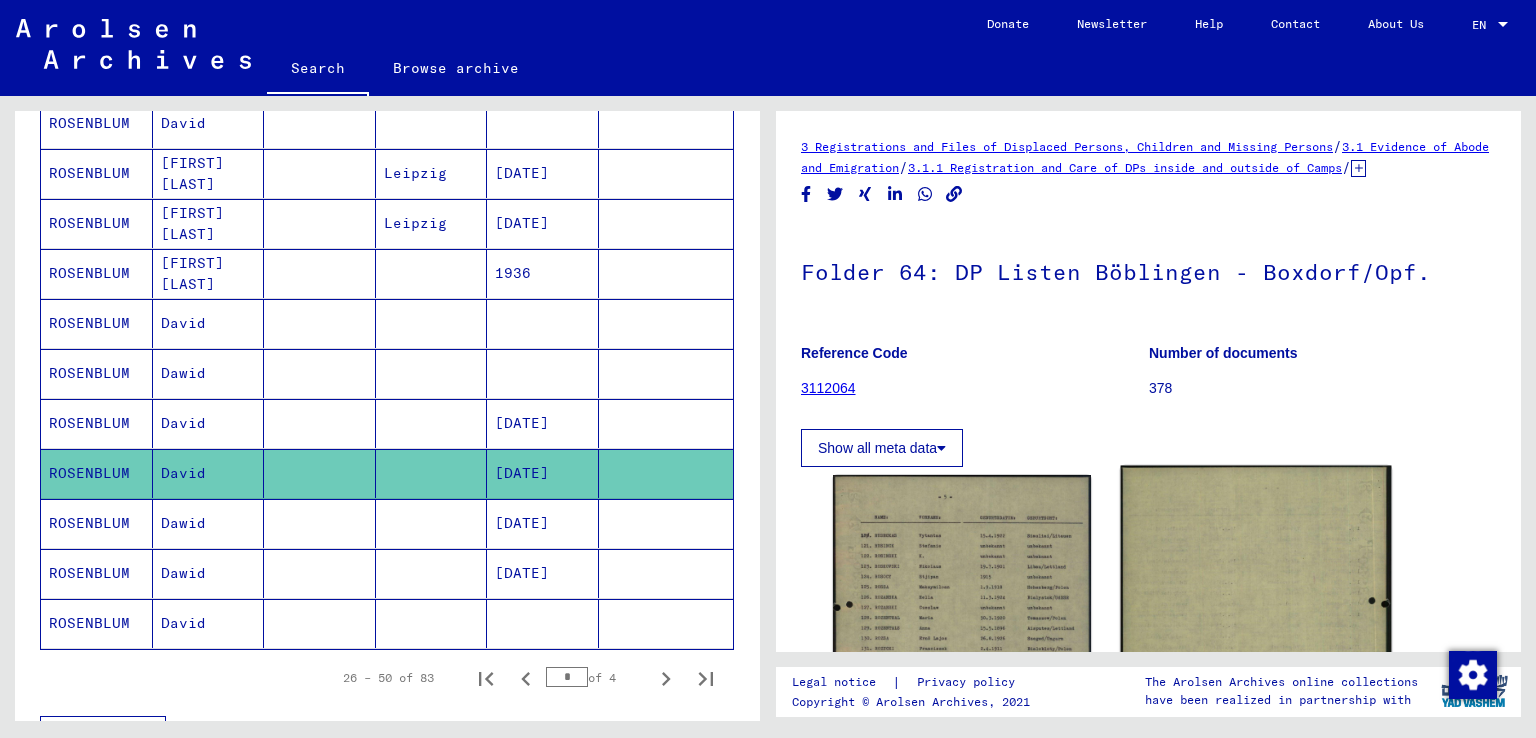click 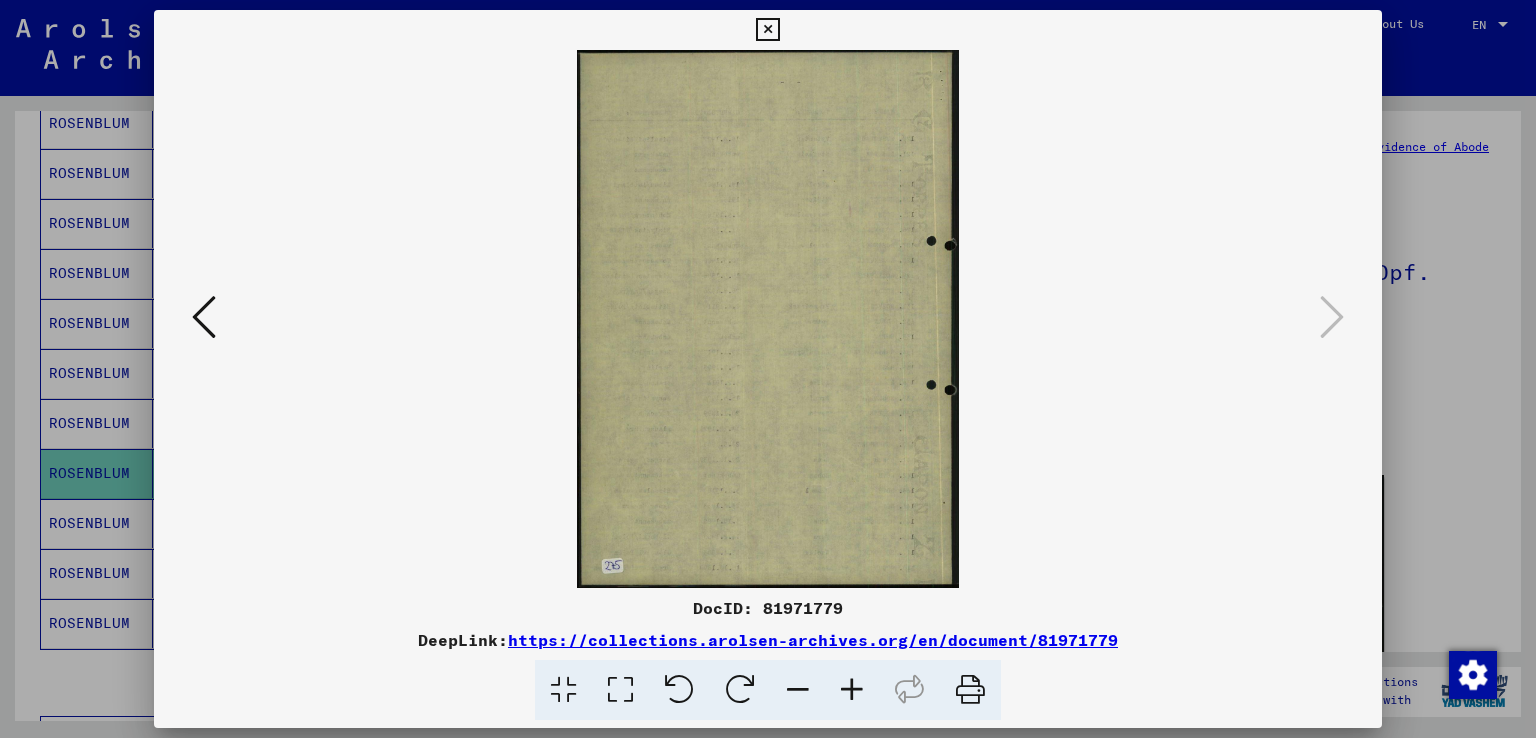 click at bounding box center [768, 319] 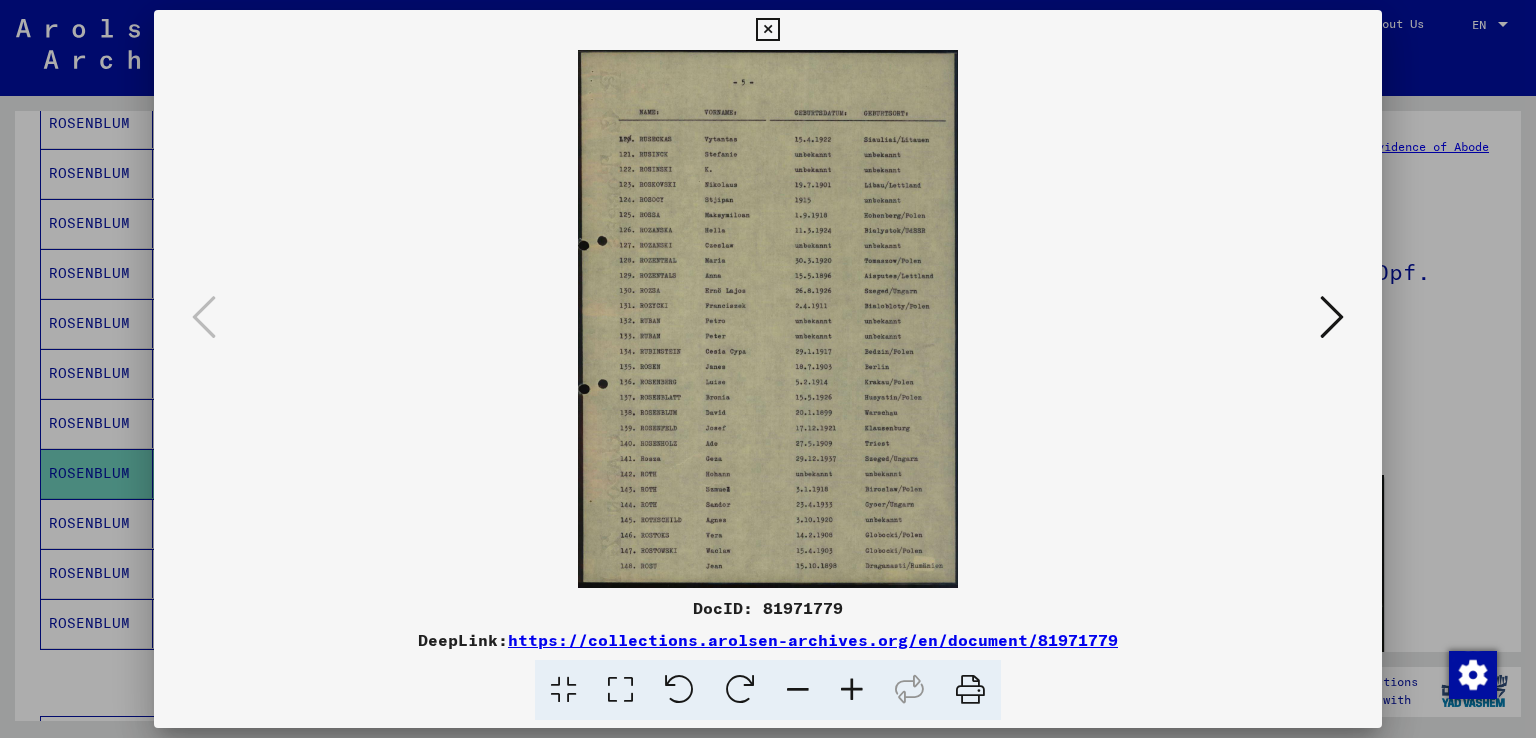 click at bounding box center [767, 30] 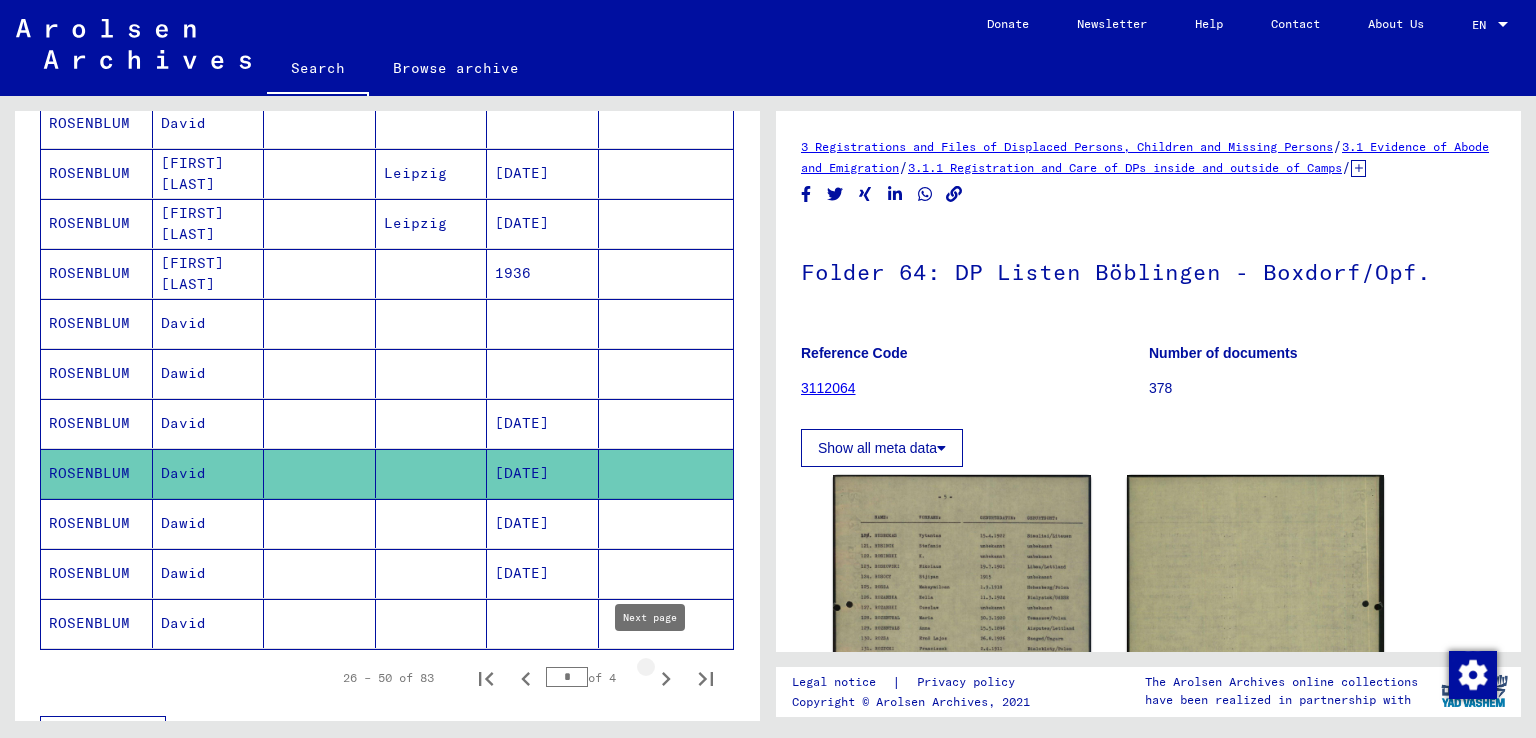 click 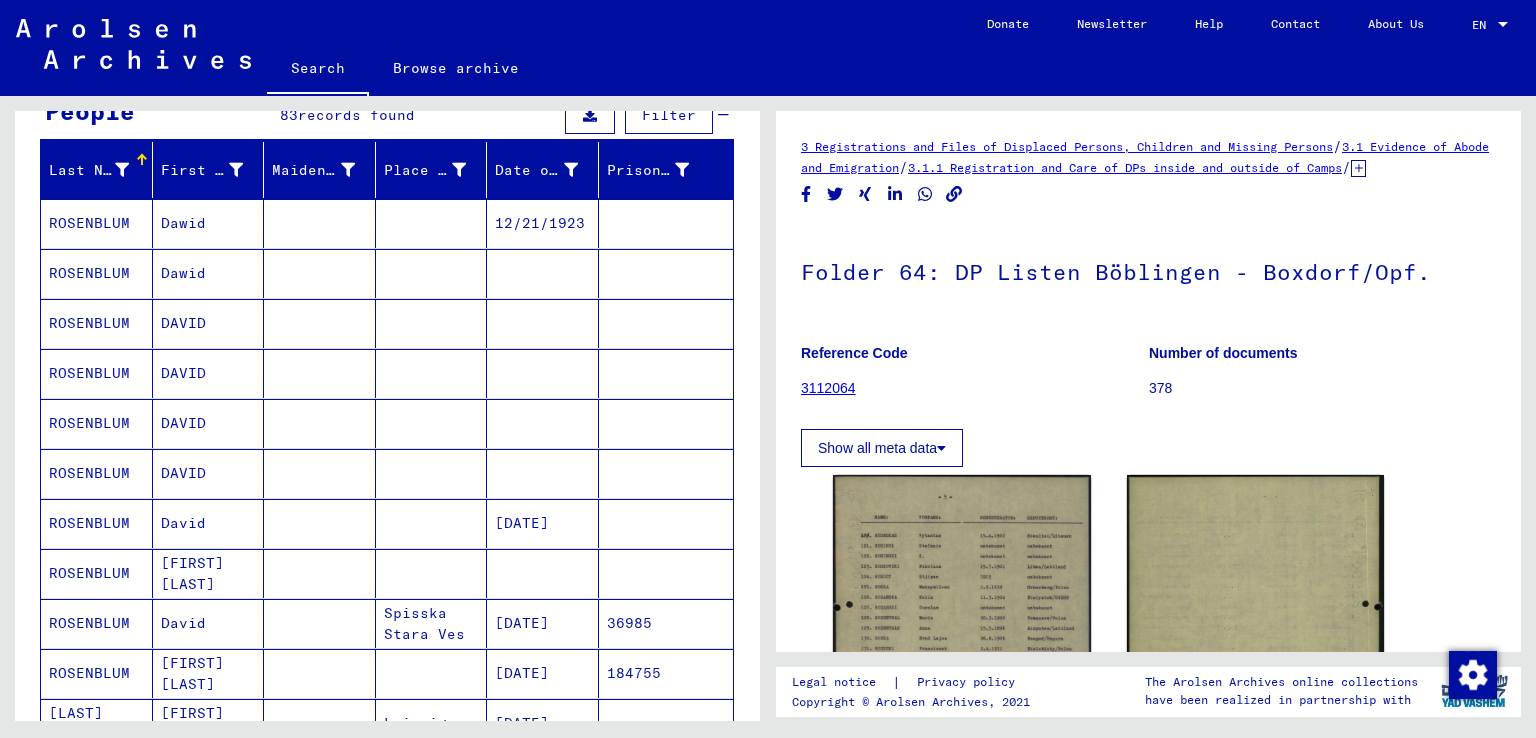 scroll, scrollTop: 306, scrollLeft: 0, axis: vertical 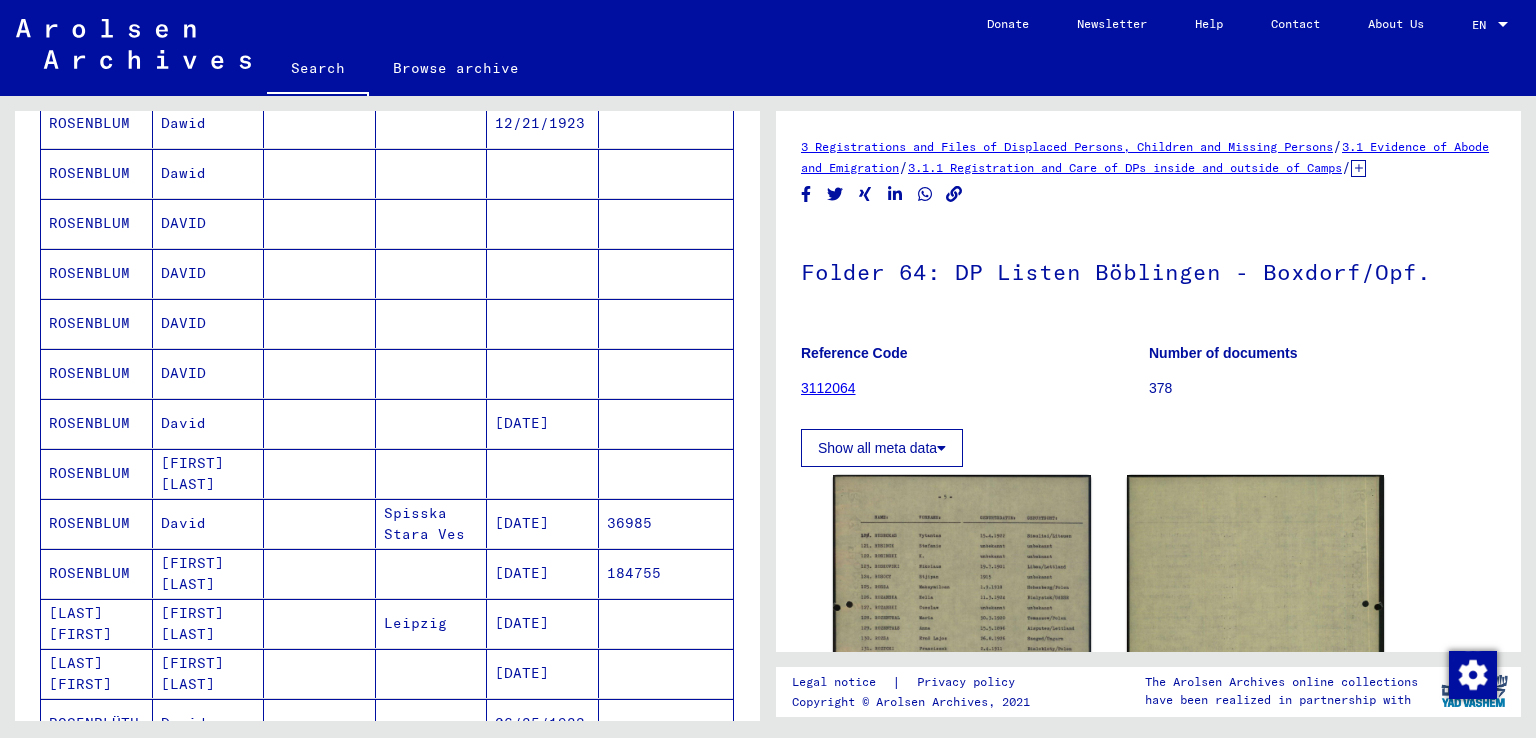 click on "[DATE]" at bounding box center (543, 473) 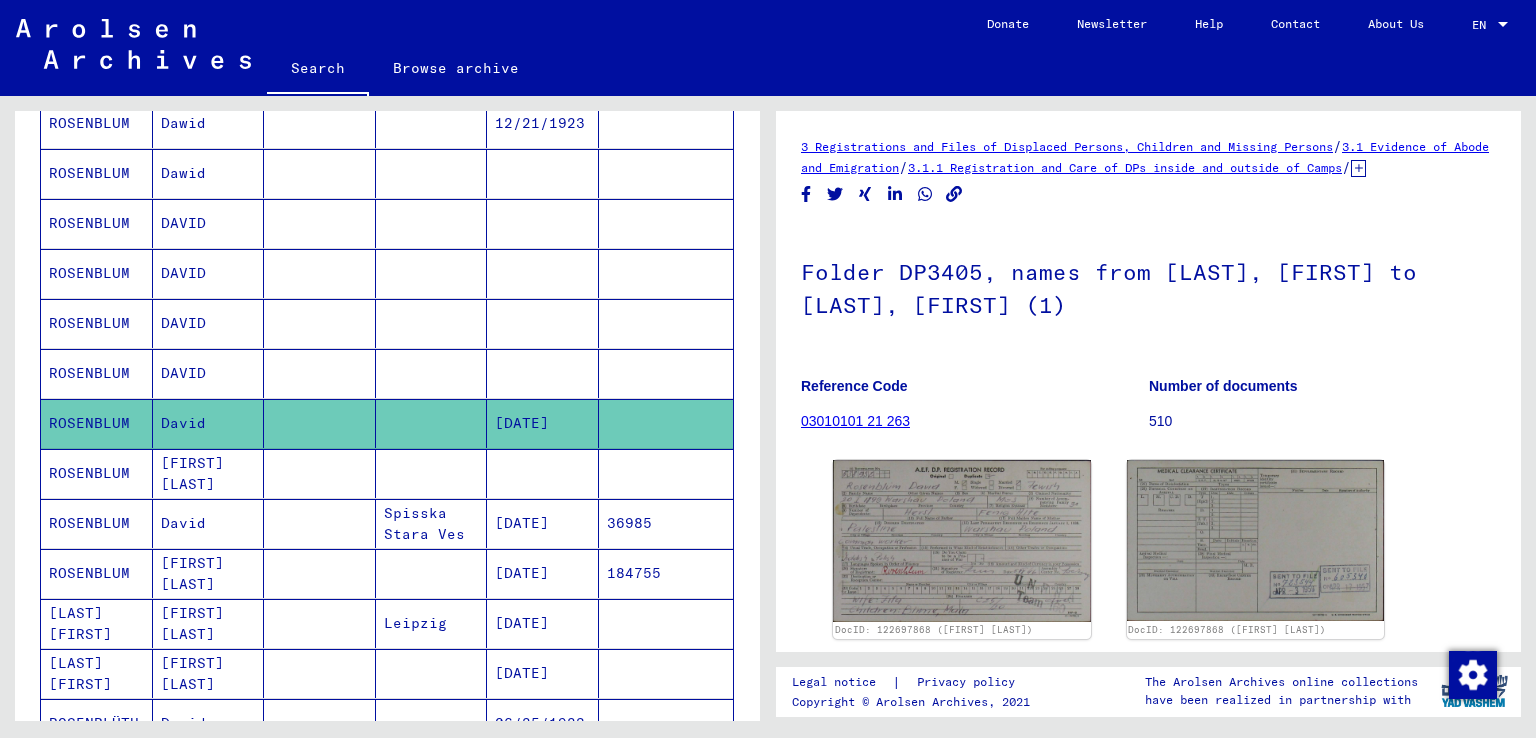 scroll, scrollTop: 0, scrollLeft: 0, axis: both 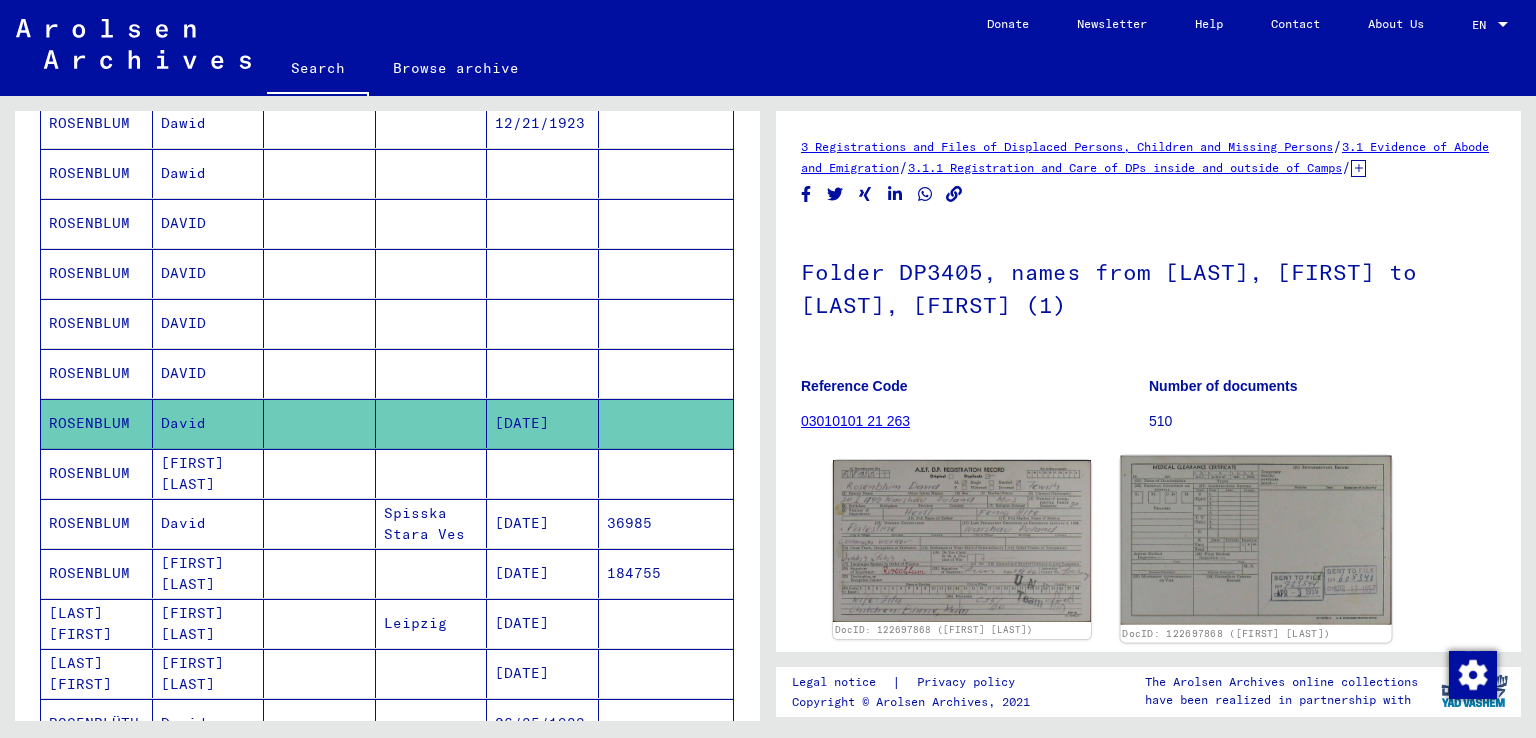 click 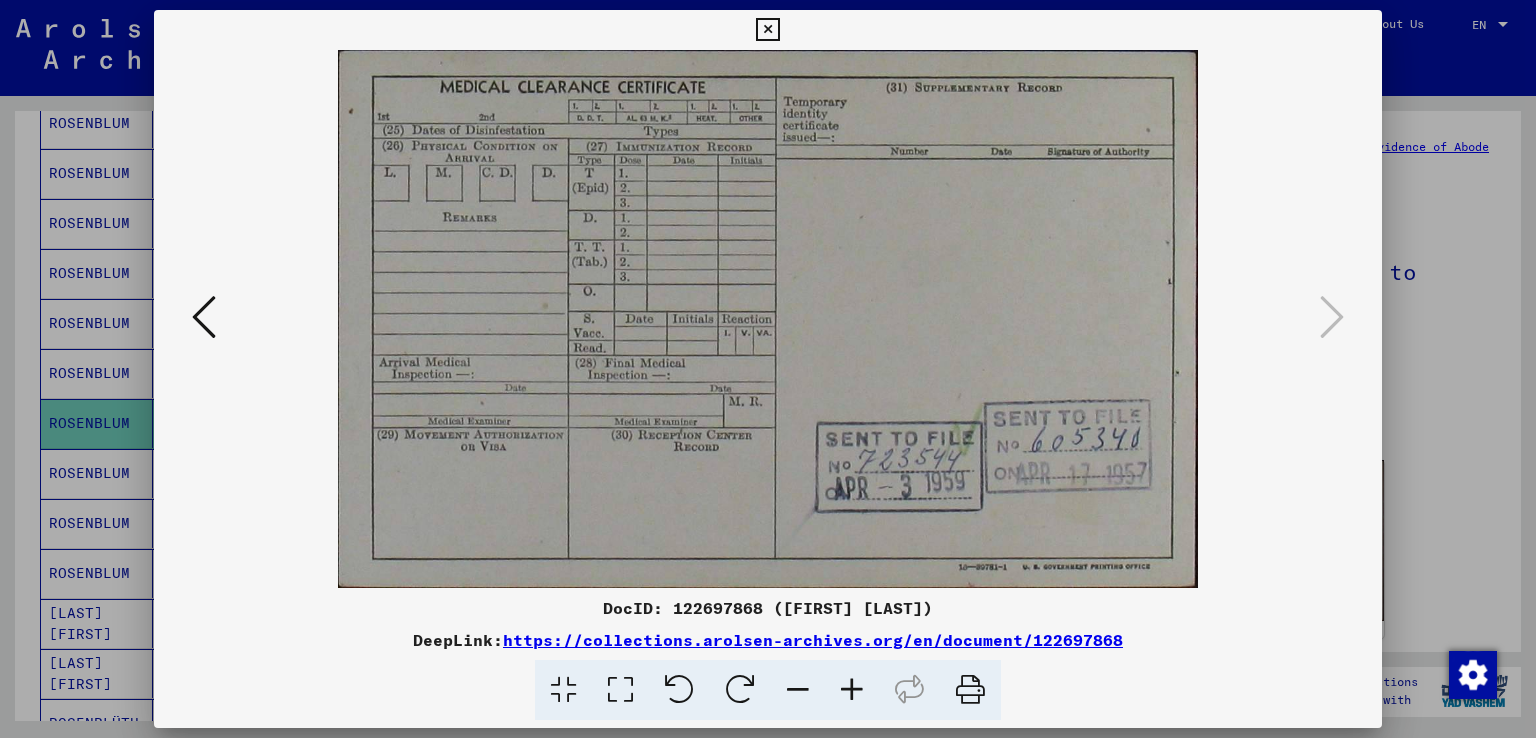 click at bounding box center [767, 30] 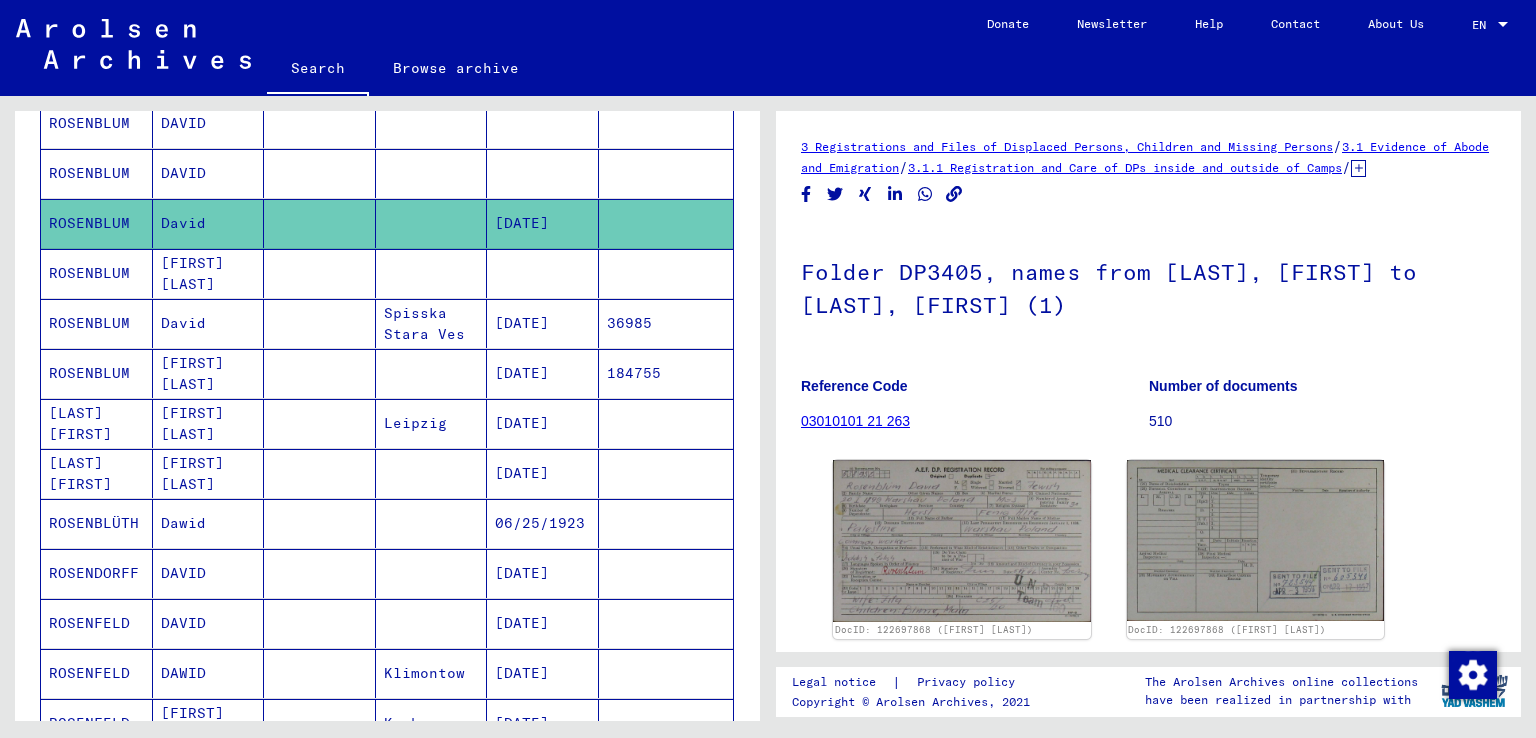 scroll, scrollTop: 606, scrollLeft: 0, axis: vertical 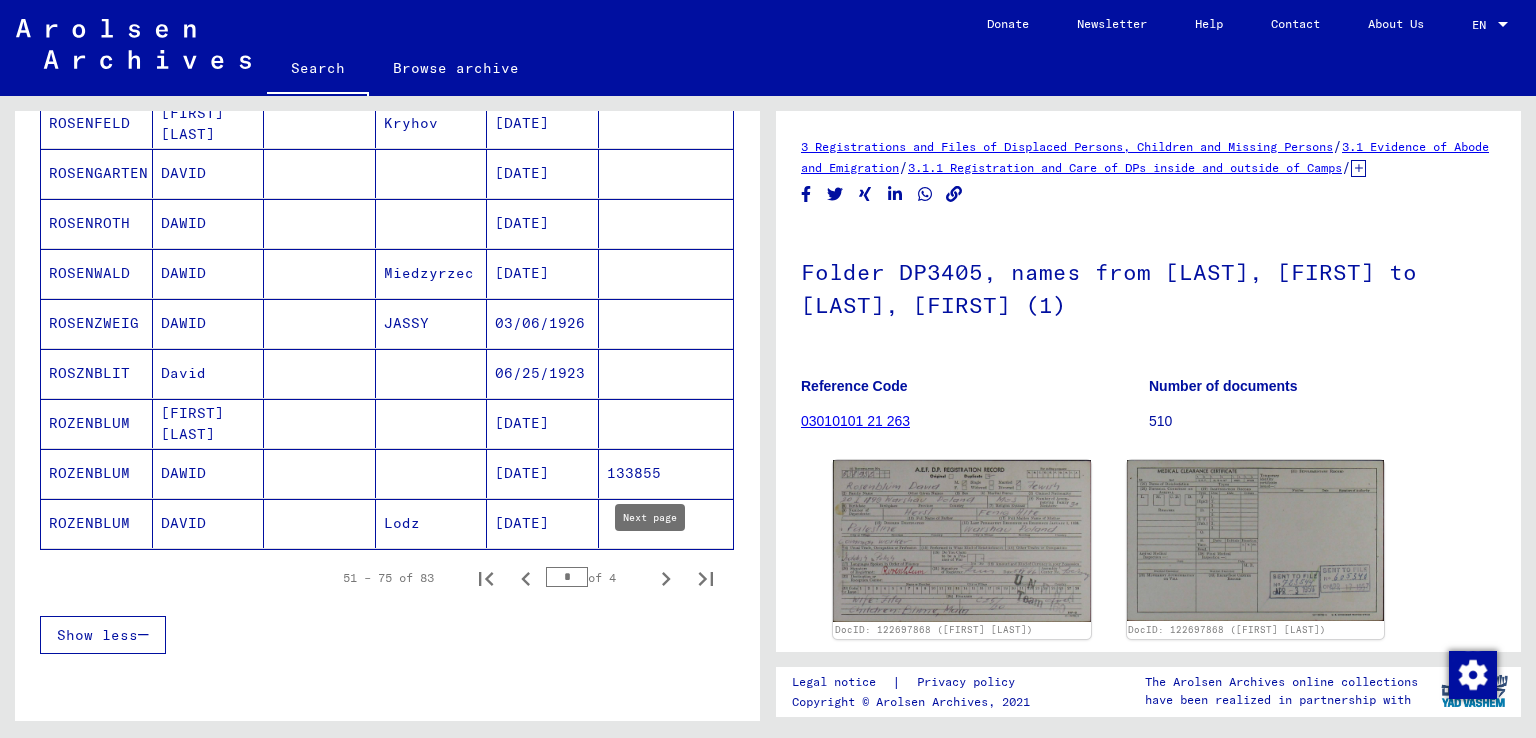 click 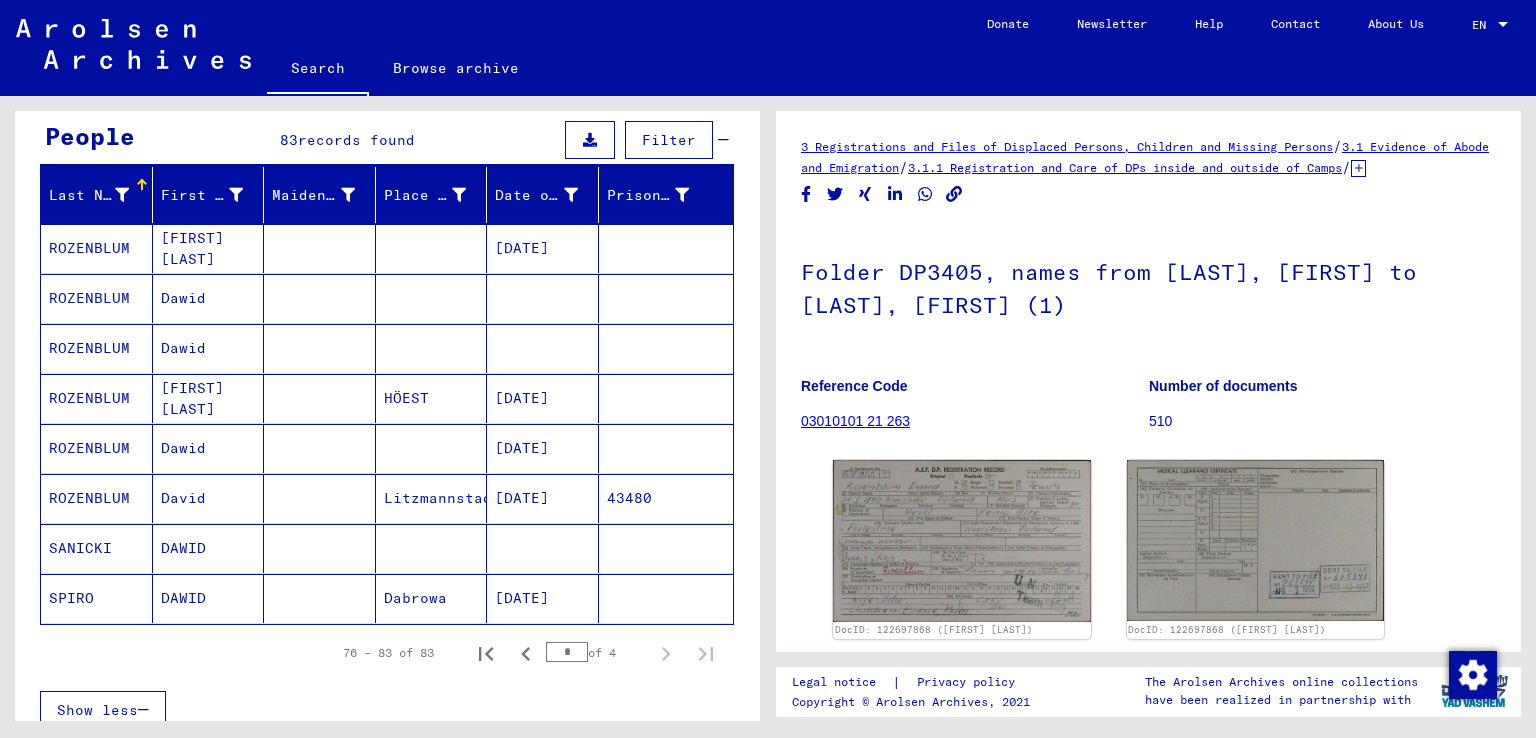 scroll, scrollTop: 147, scrollLeft: 0, axis: vertical 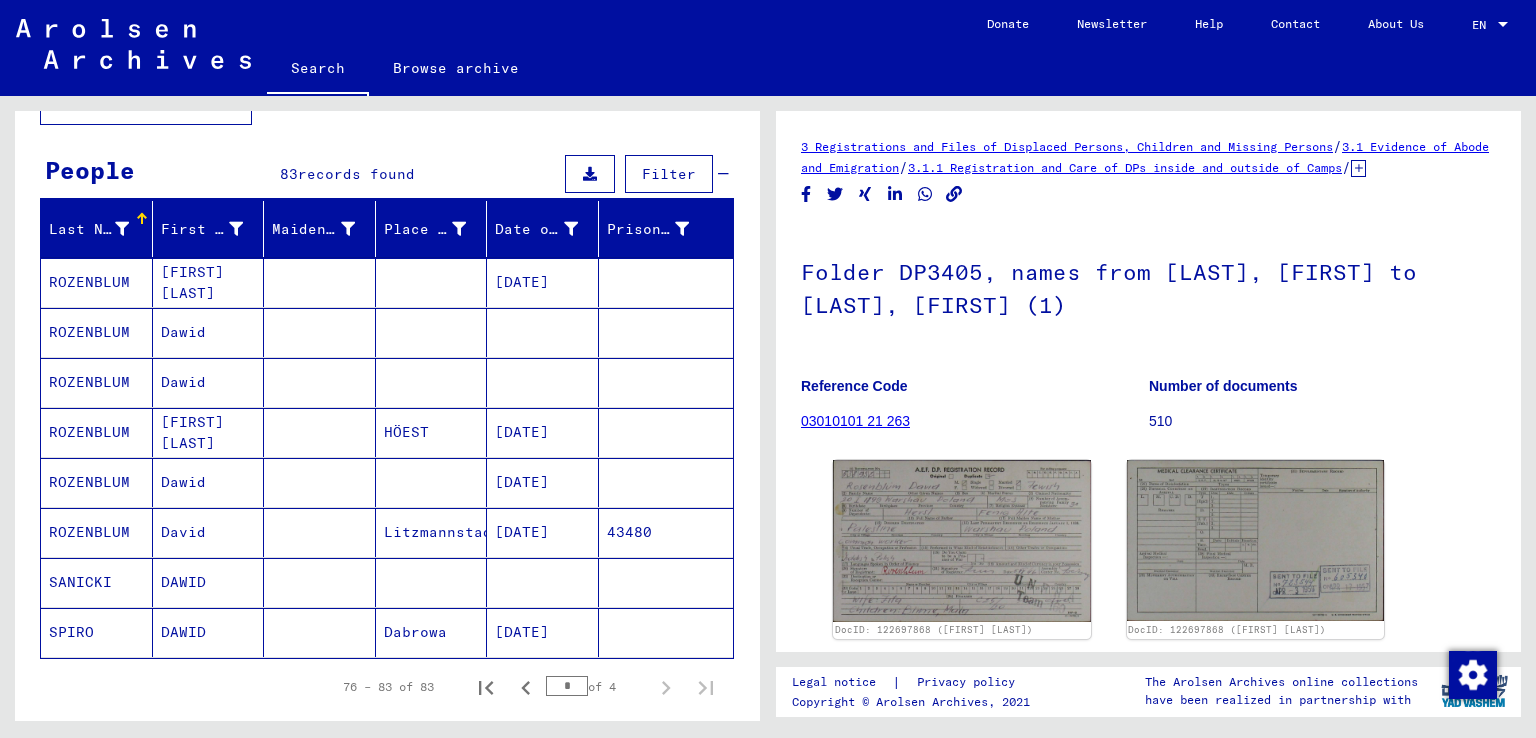 click on "[DATE]" at bounding box center (543, 532) 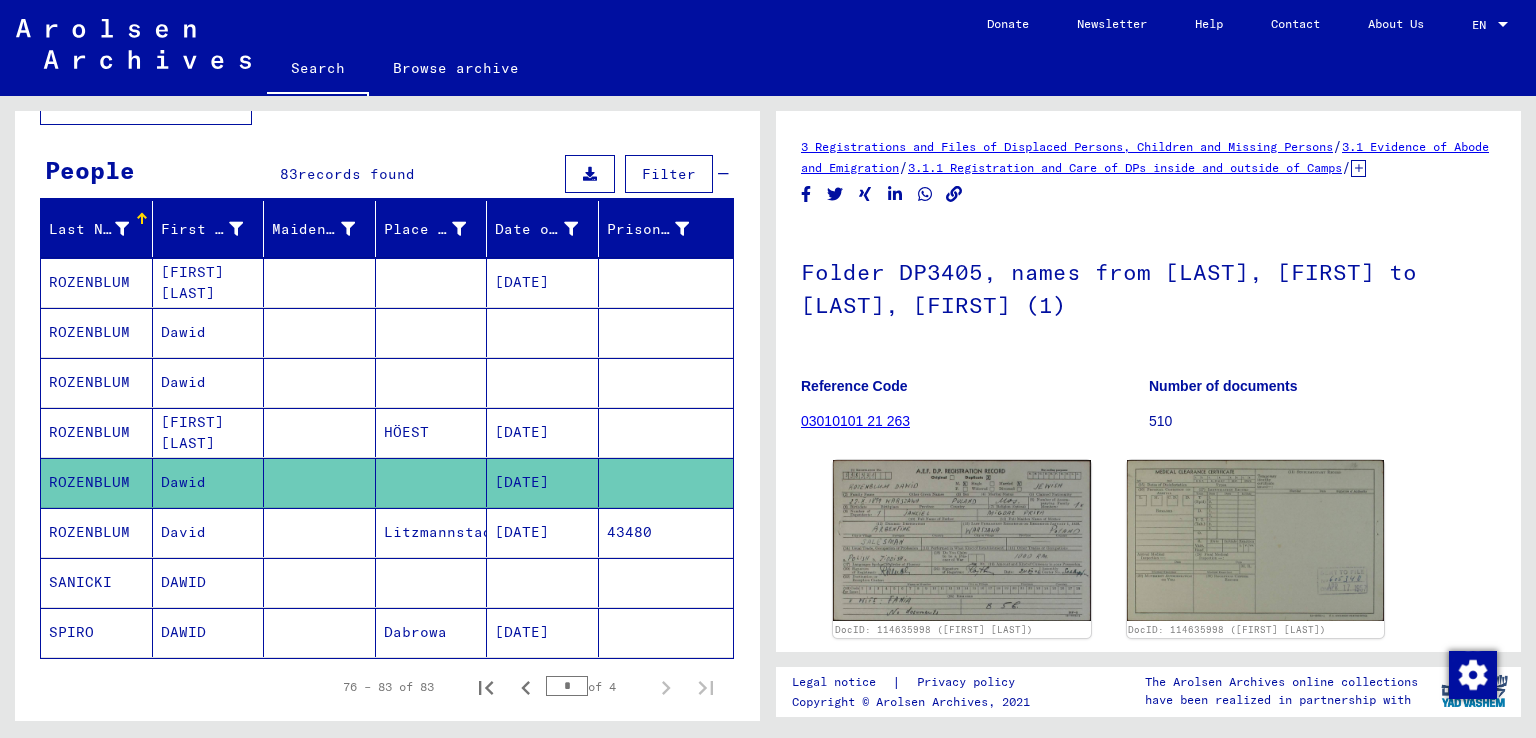 scroll, scrollTop: 0, scrollLeft: 0, axis: both 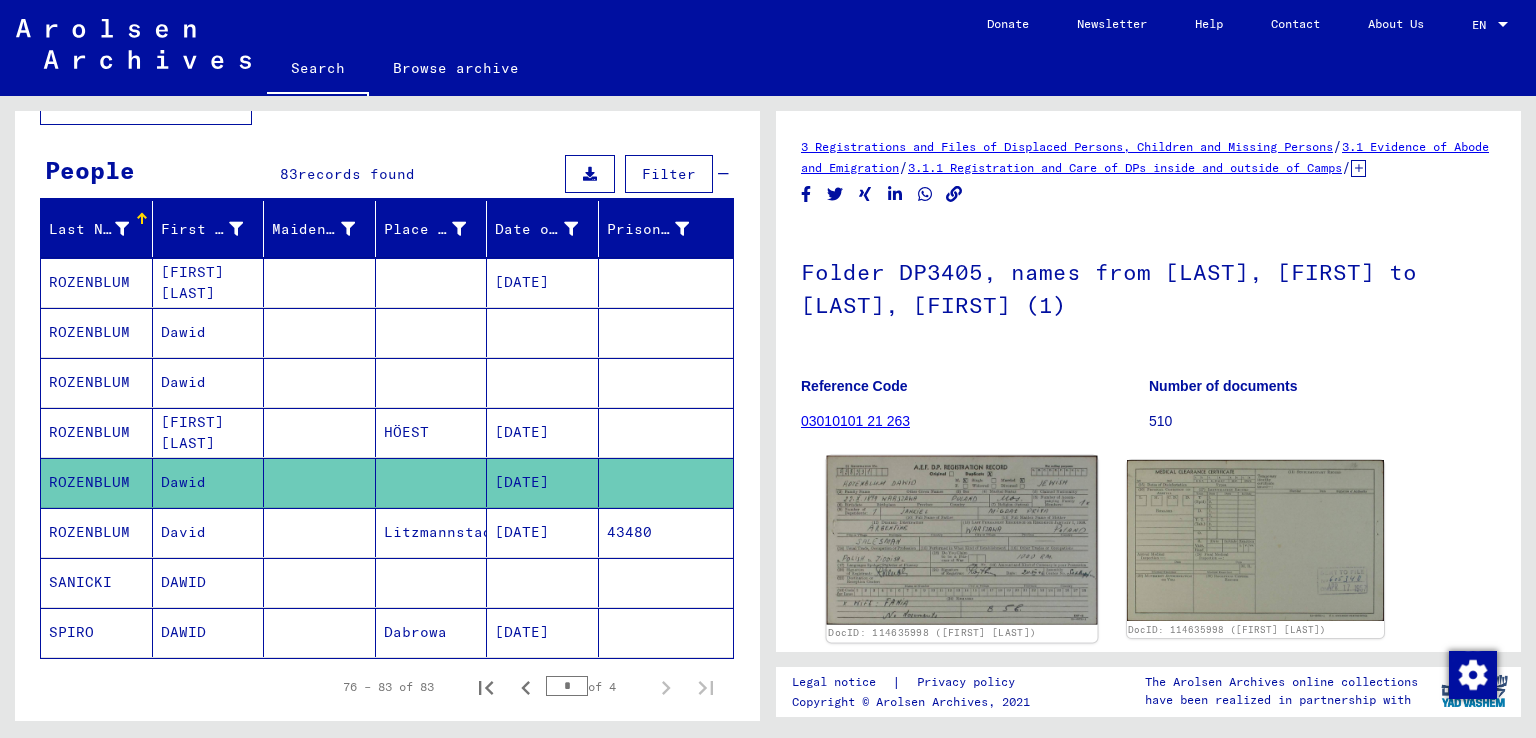 click 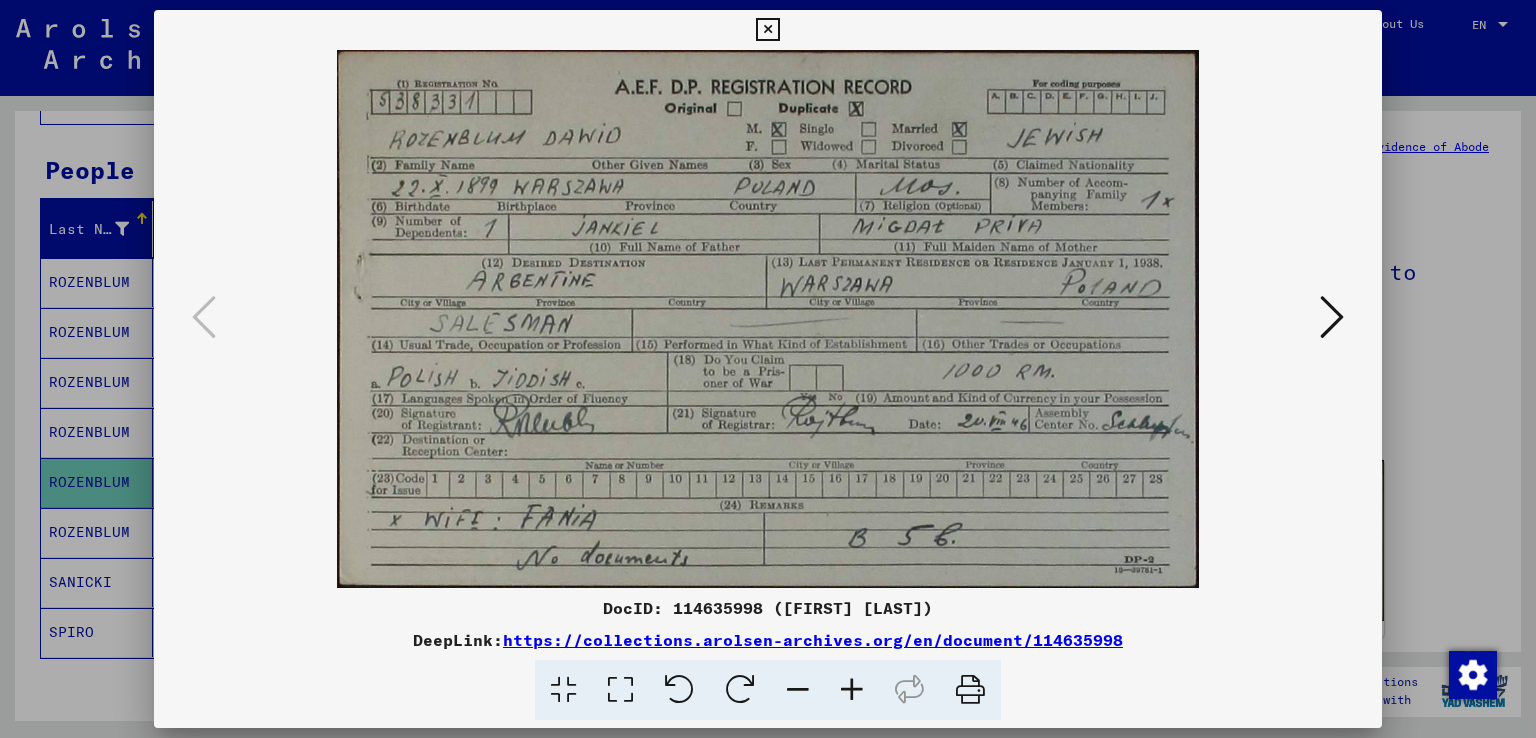 click at bounding box center (767, 30) 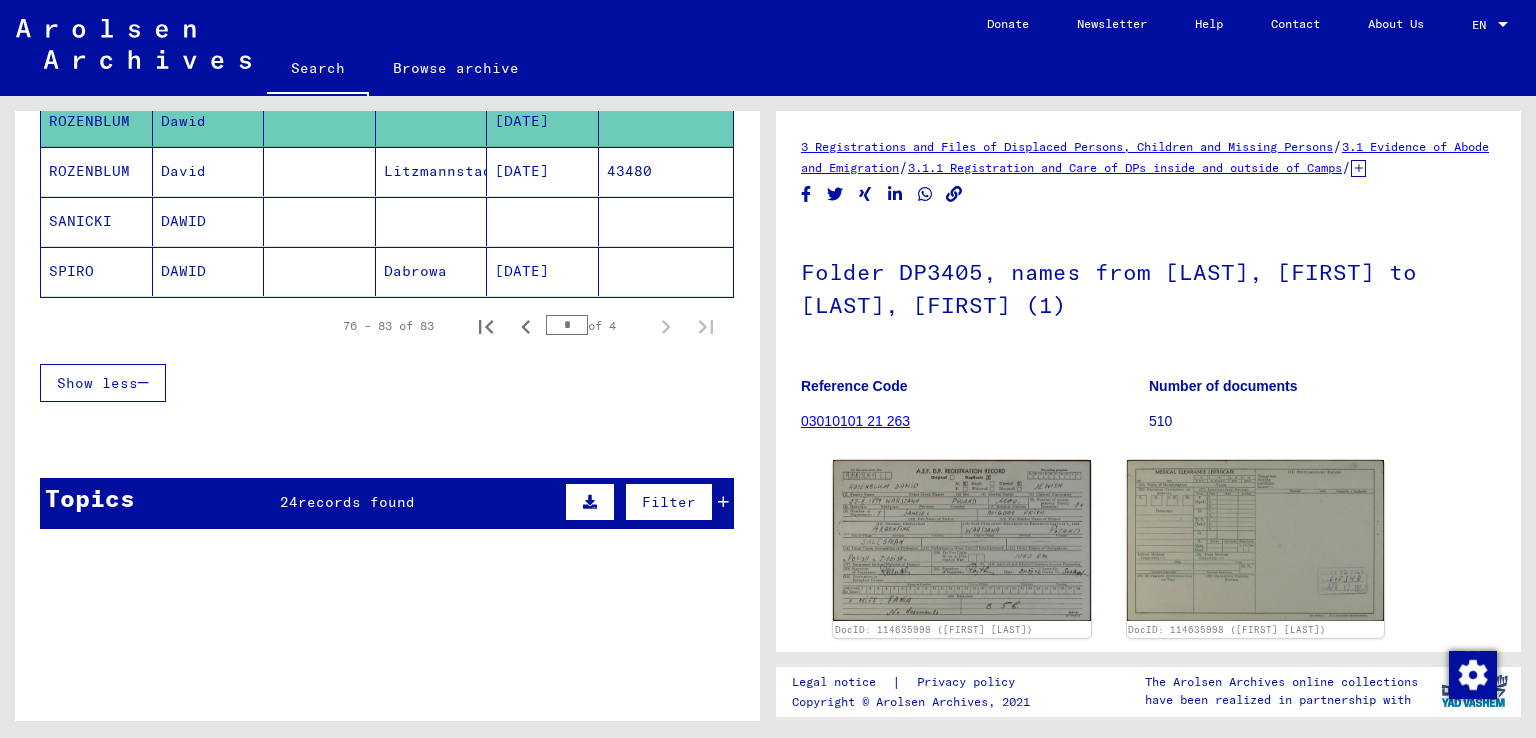 scroll, scrollTop: 547, scrollLeft: 0, axis: vertical 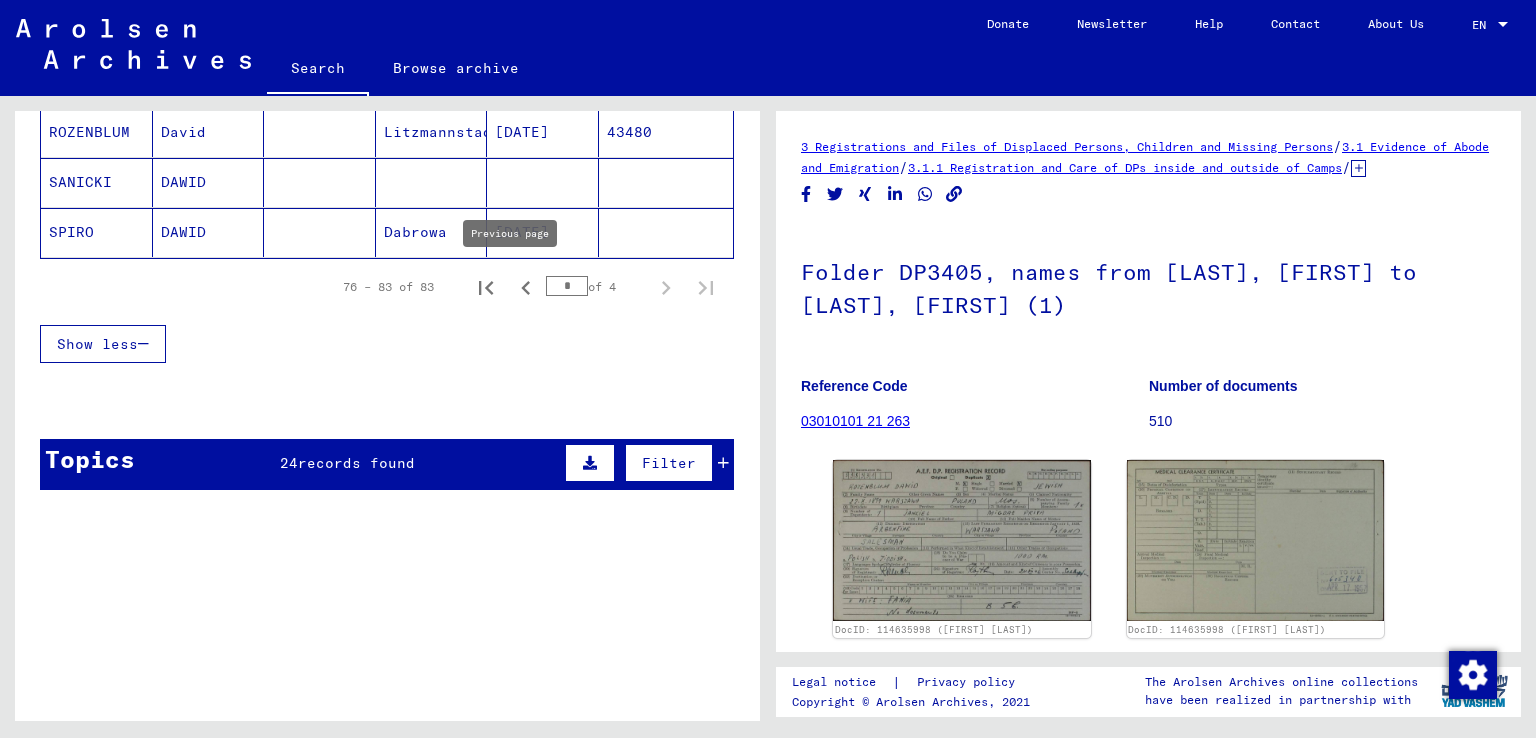 click 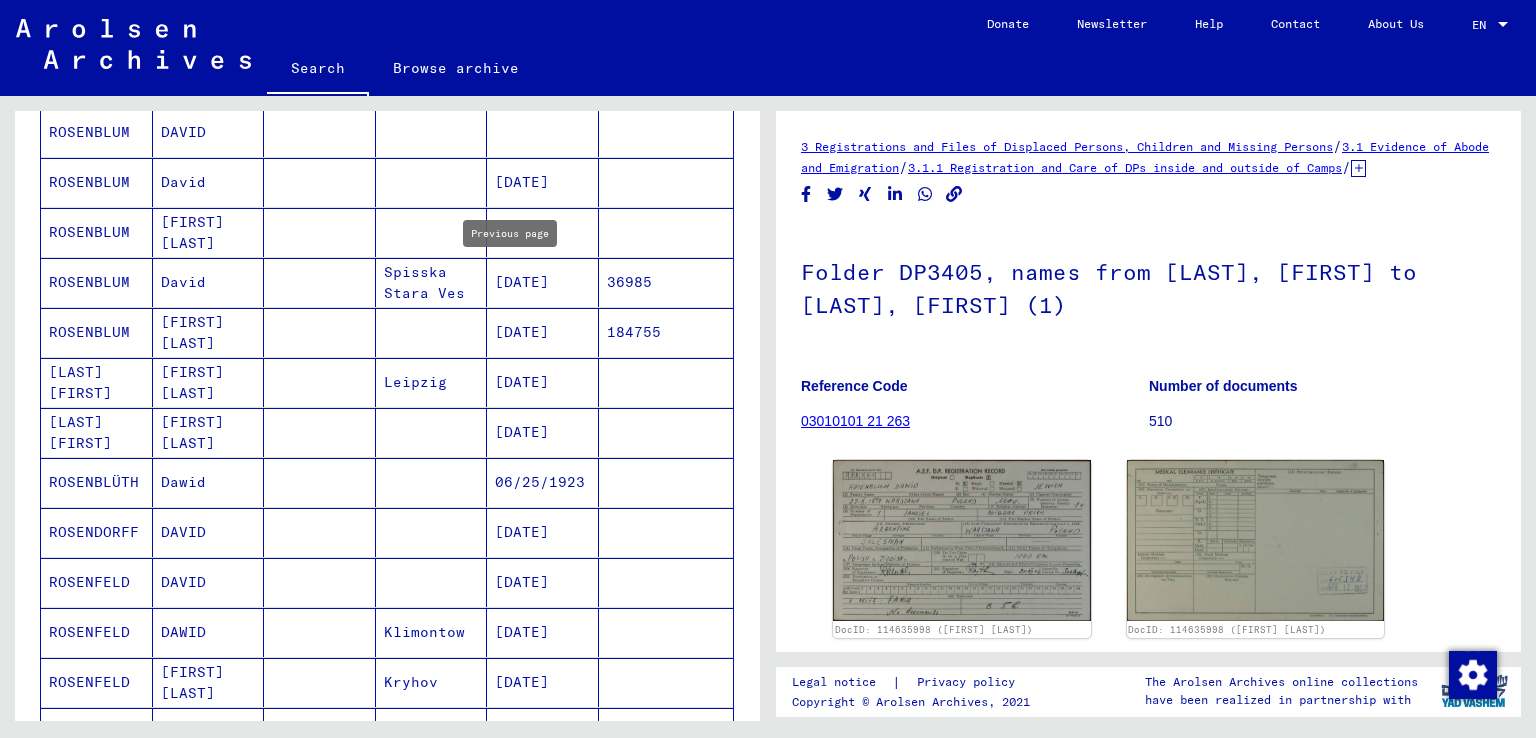 click on "[DATE]" at bounding box center (543, 332) 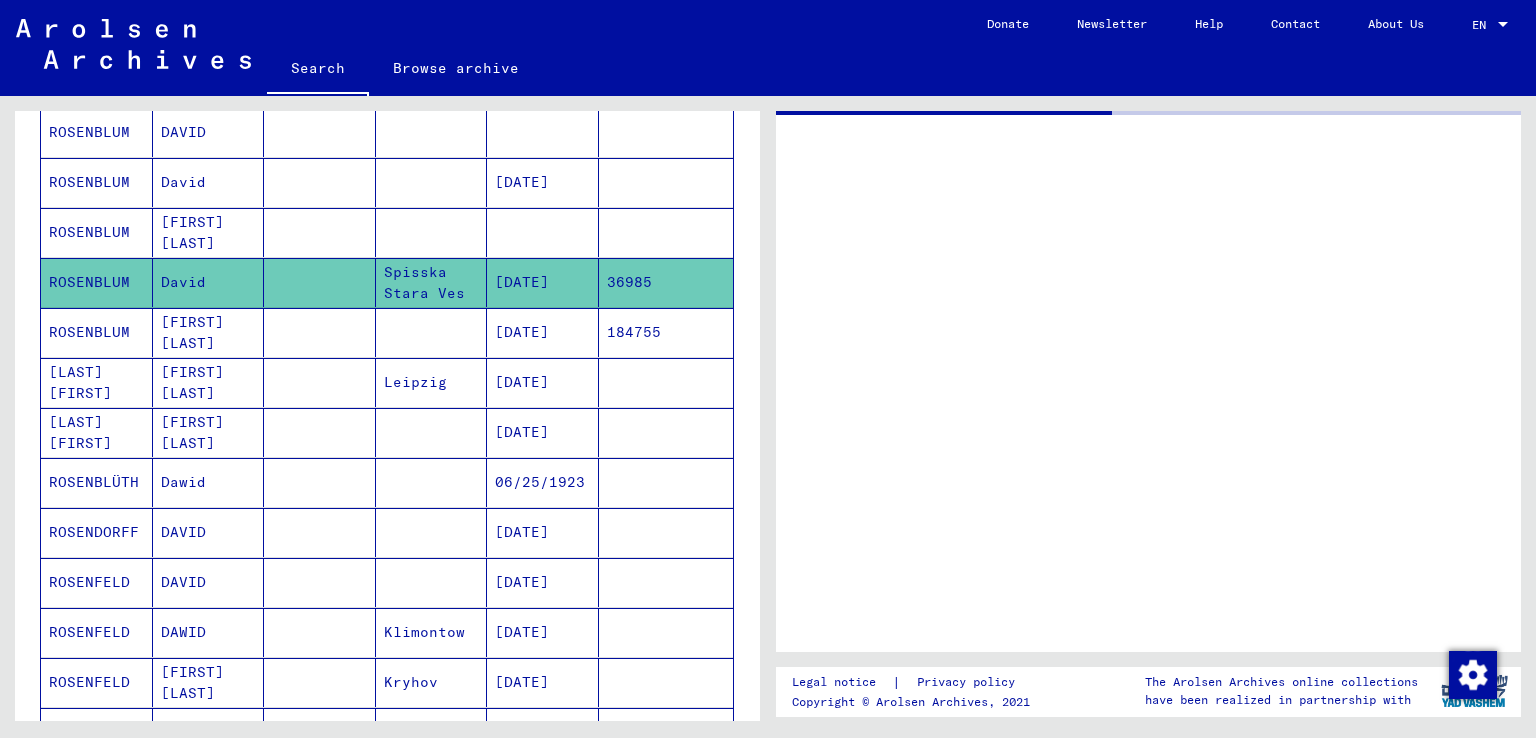click on "[DATE]" 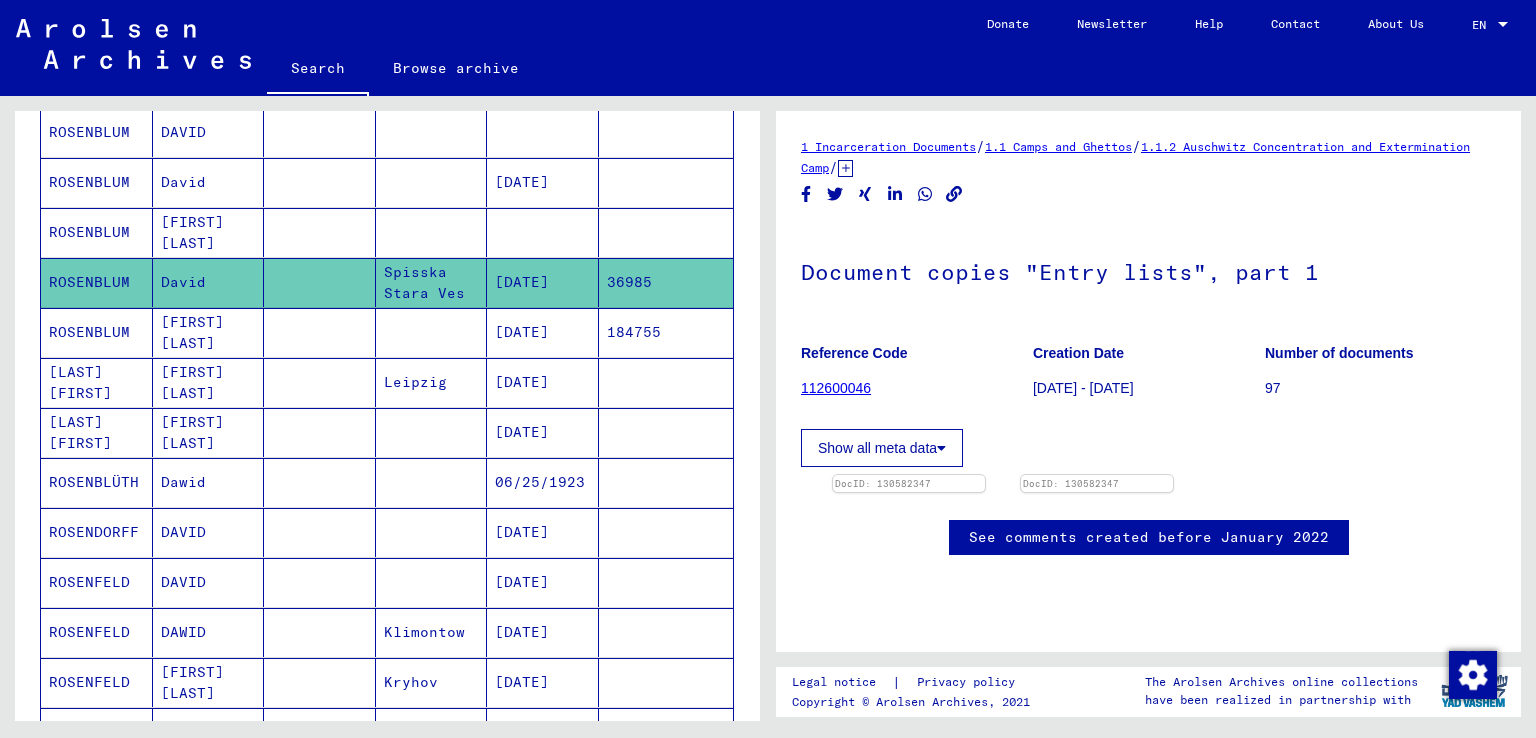 scroll, scrollTop: 0, scrollLeft: 0, axis: both 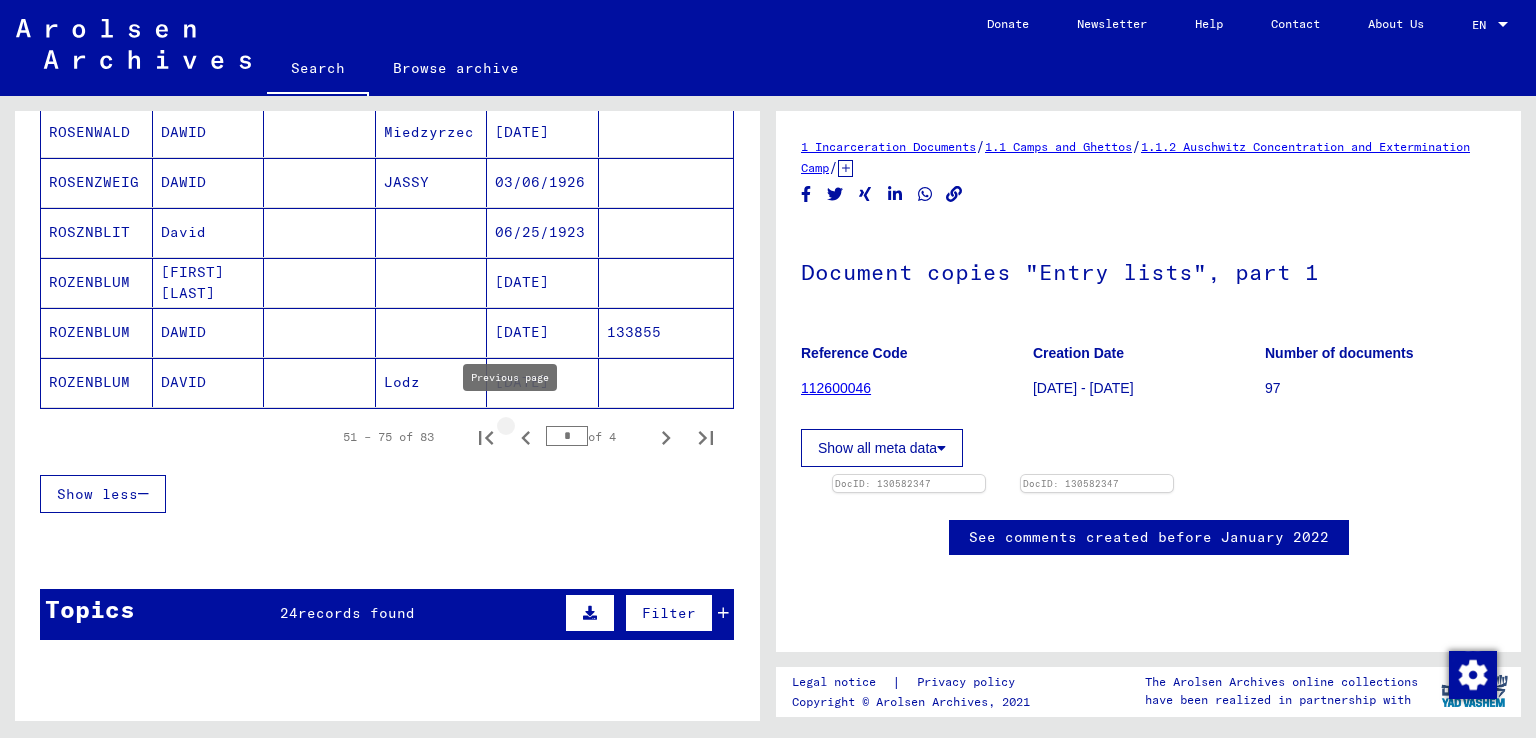 click 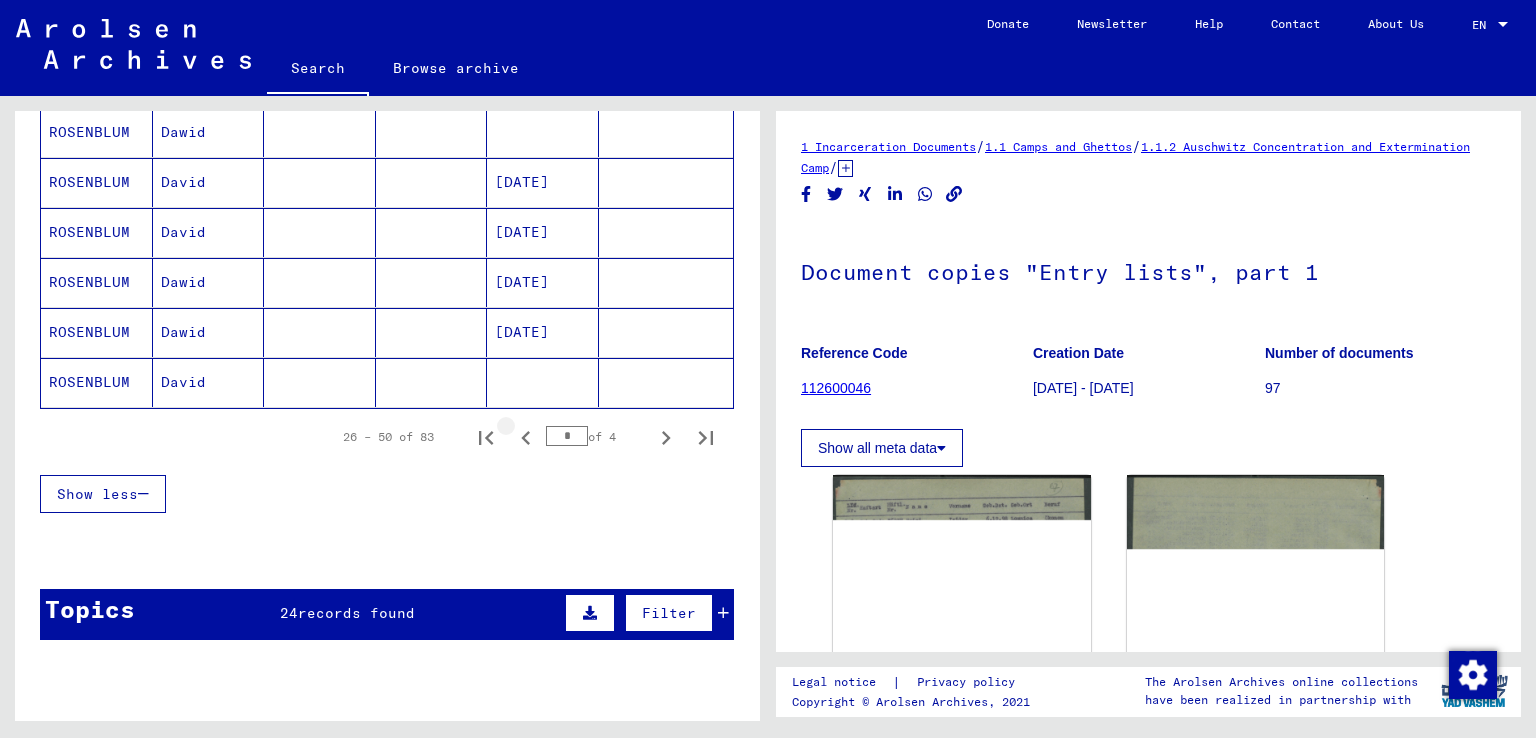 click 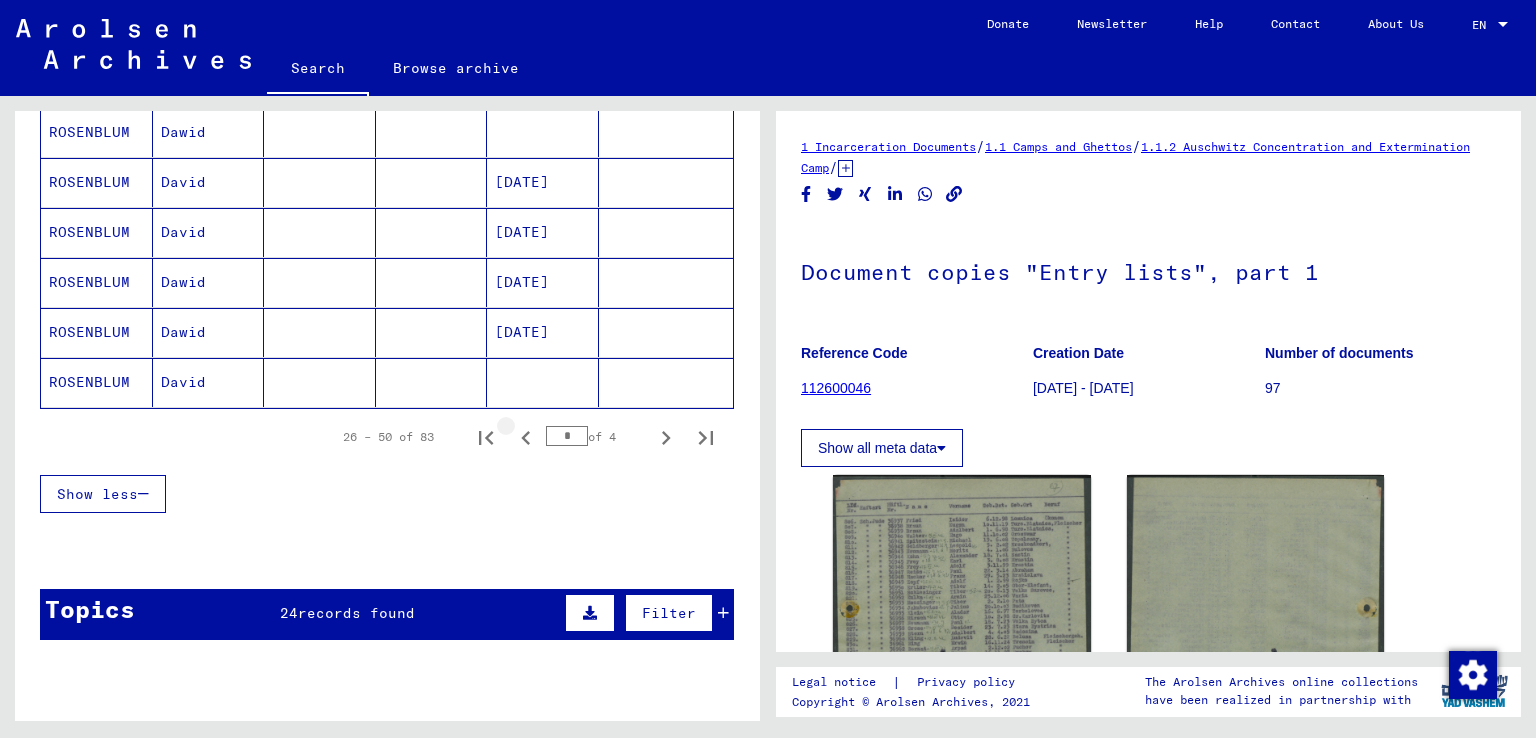 type on "*" 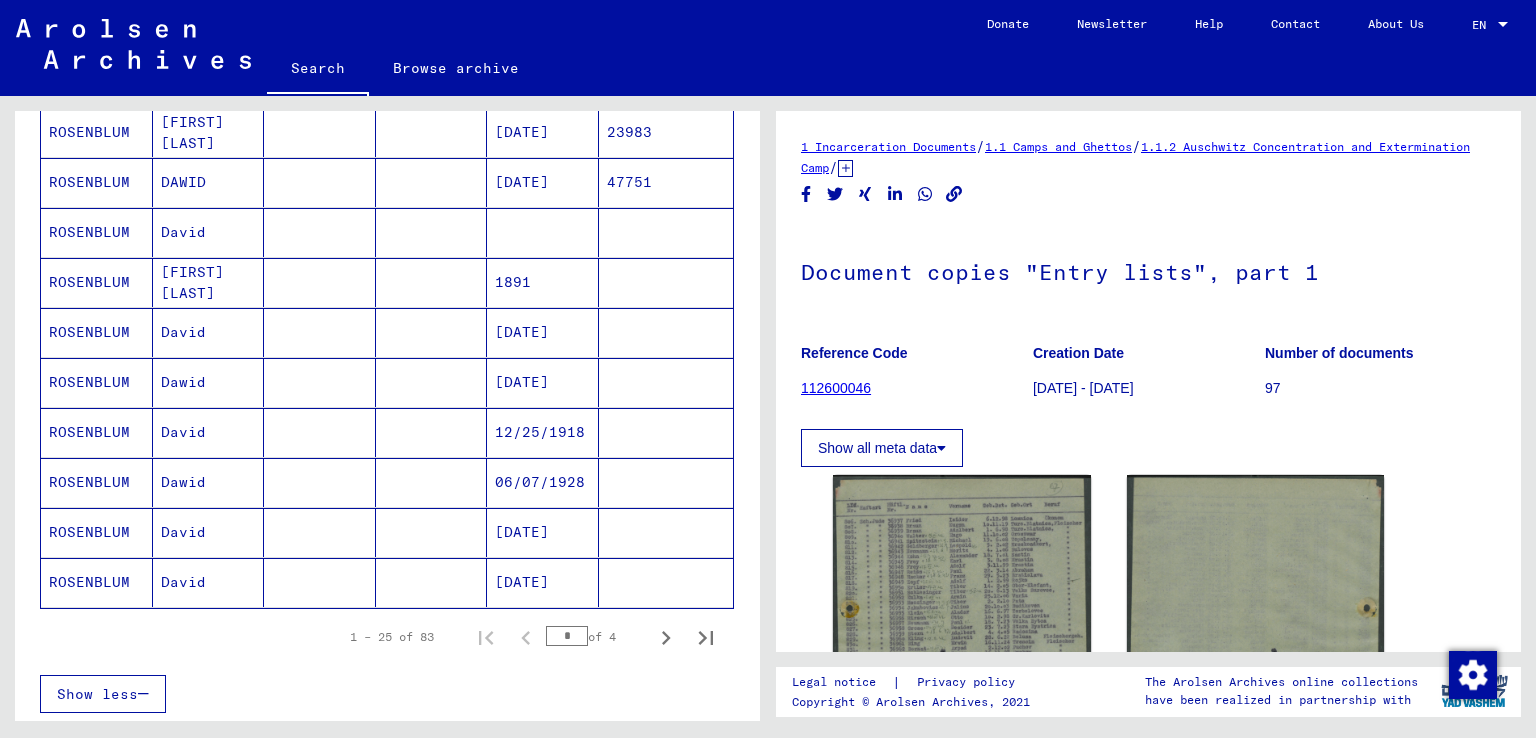 scroll, scrollTop: 947, scrollLeft: 0, axis: vertical 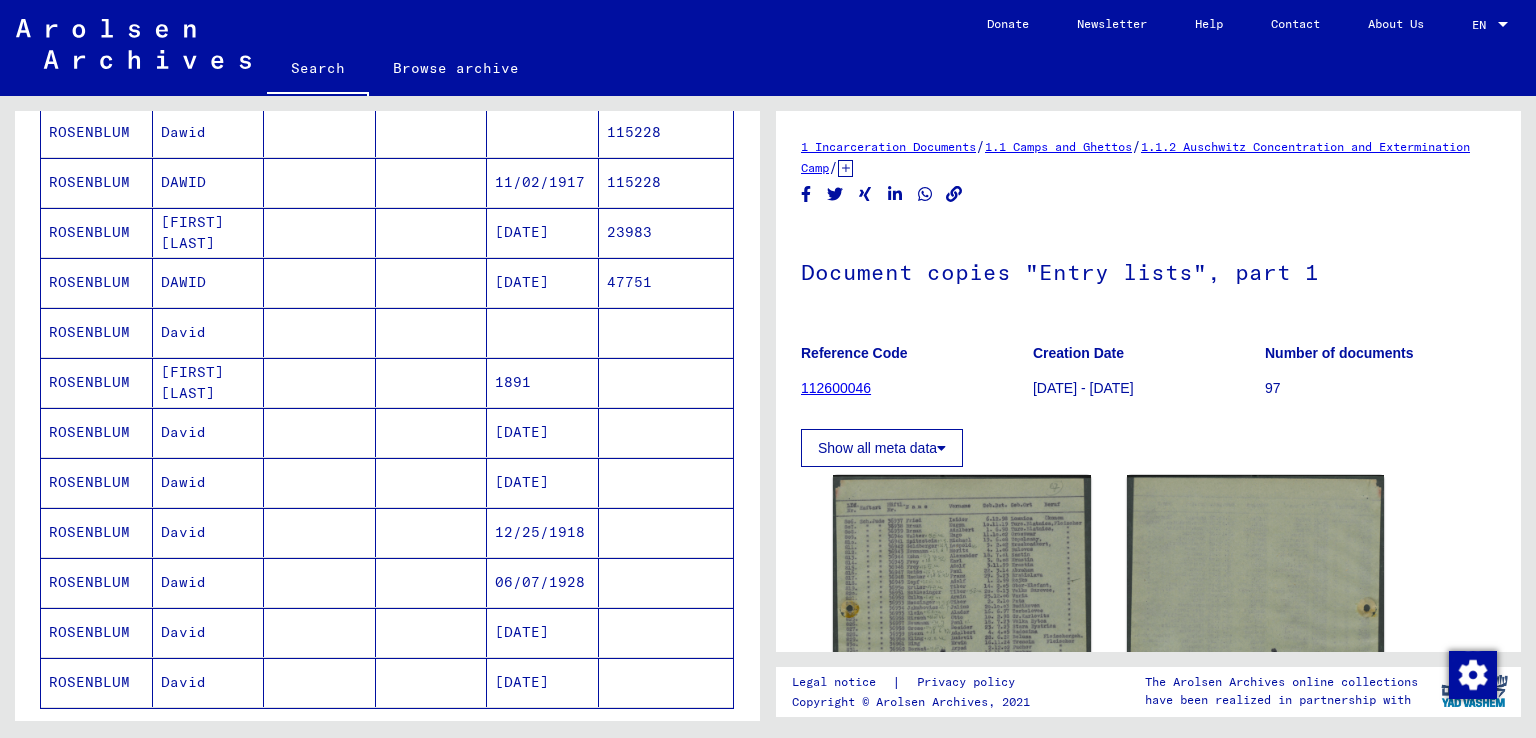 click on "[DATE]" at bounding box center [543, 482] 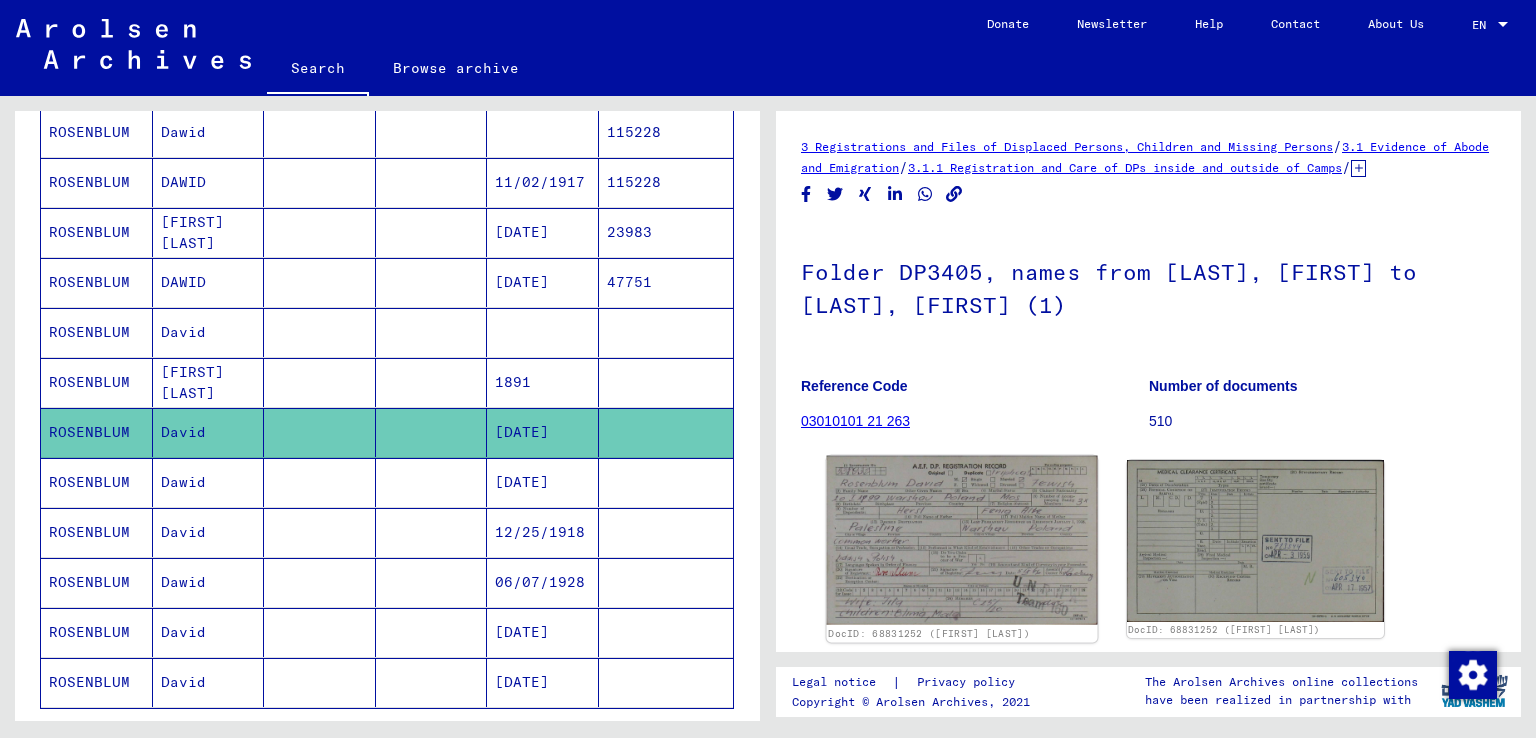 click 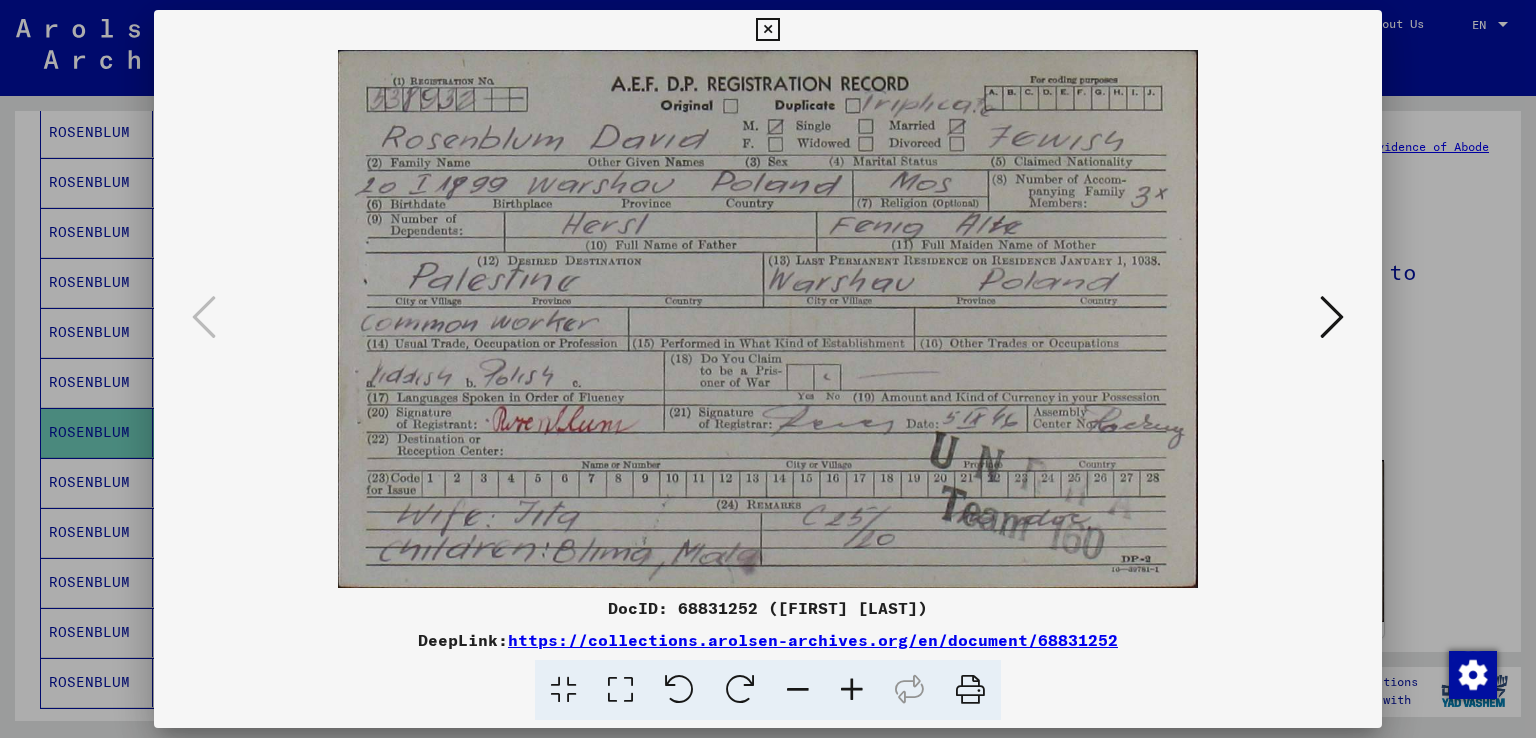 scroll, scrollTop: 0, scrollLeft: 0, axis: both 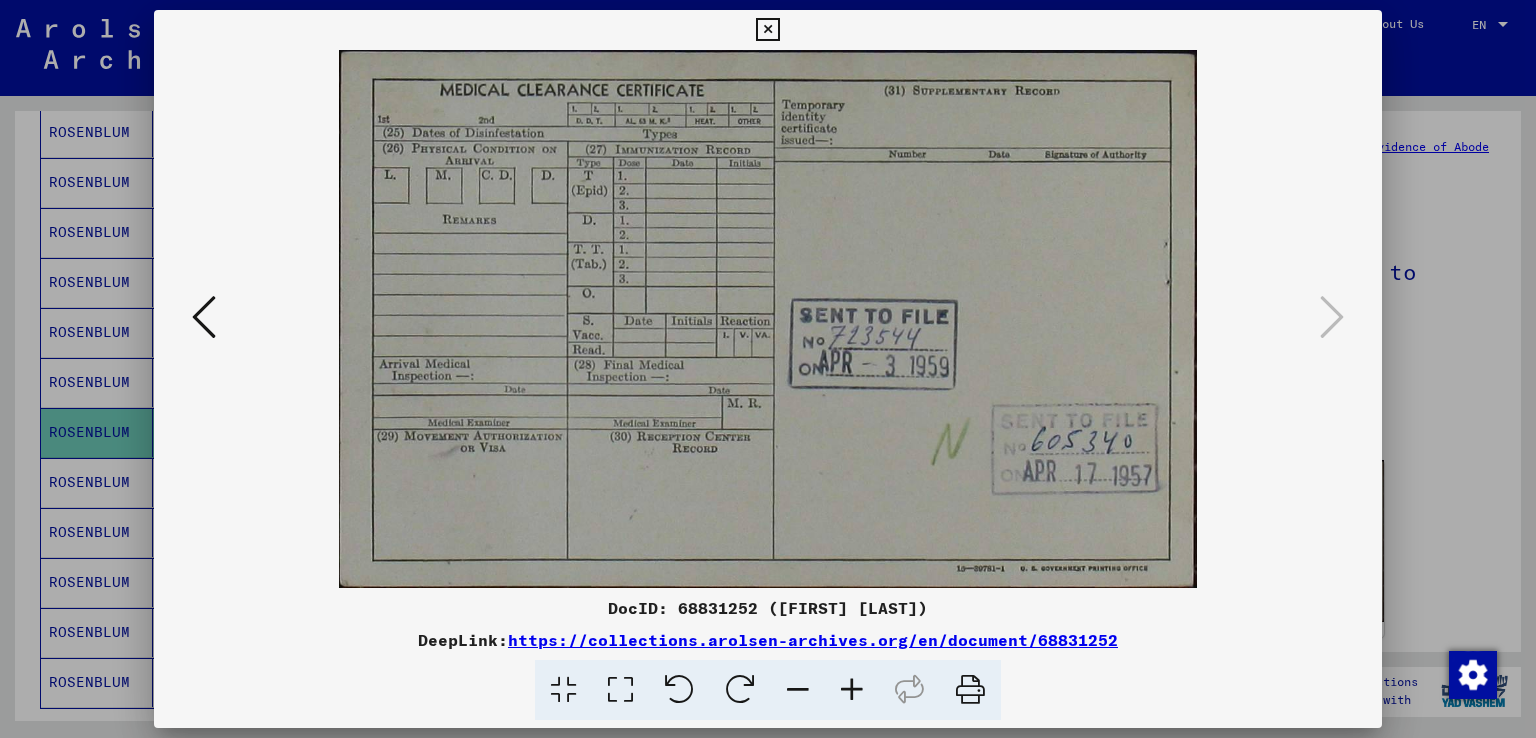click at bounding box center [767, 30] 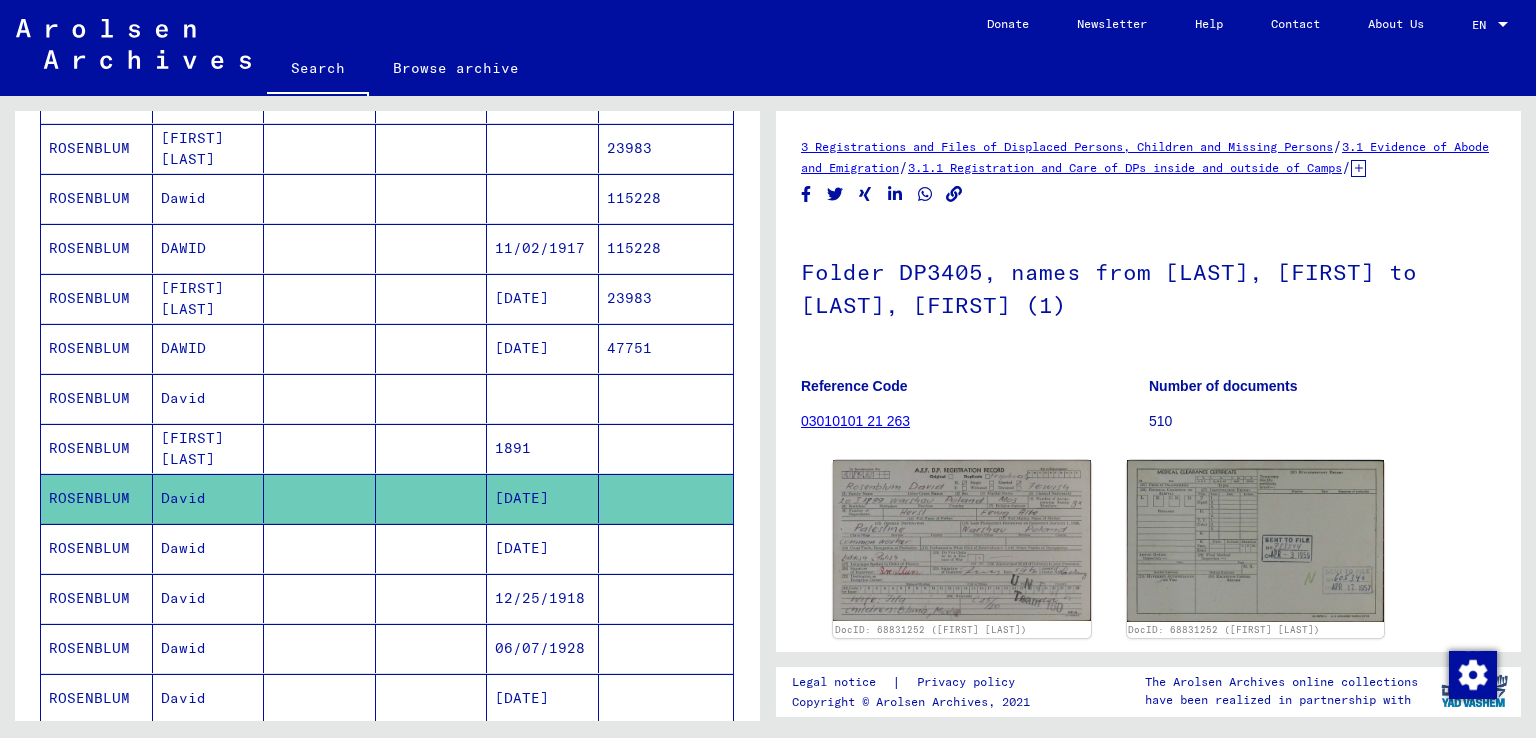 scroll, scrollTop: 847, scrollLeft: 0, axis: vertical 